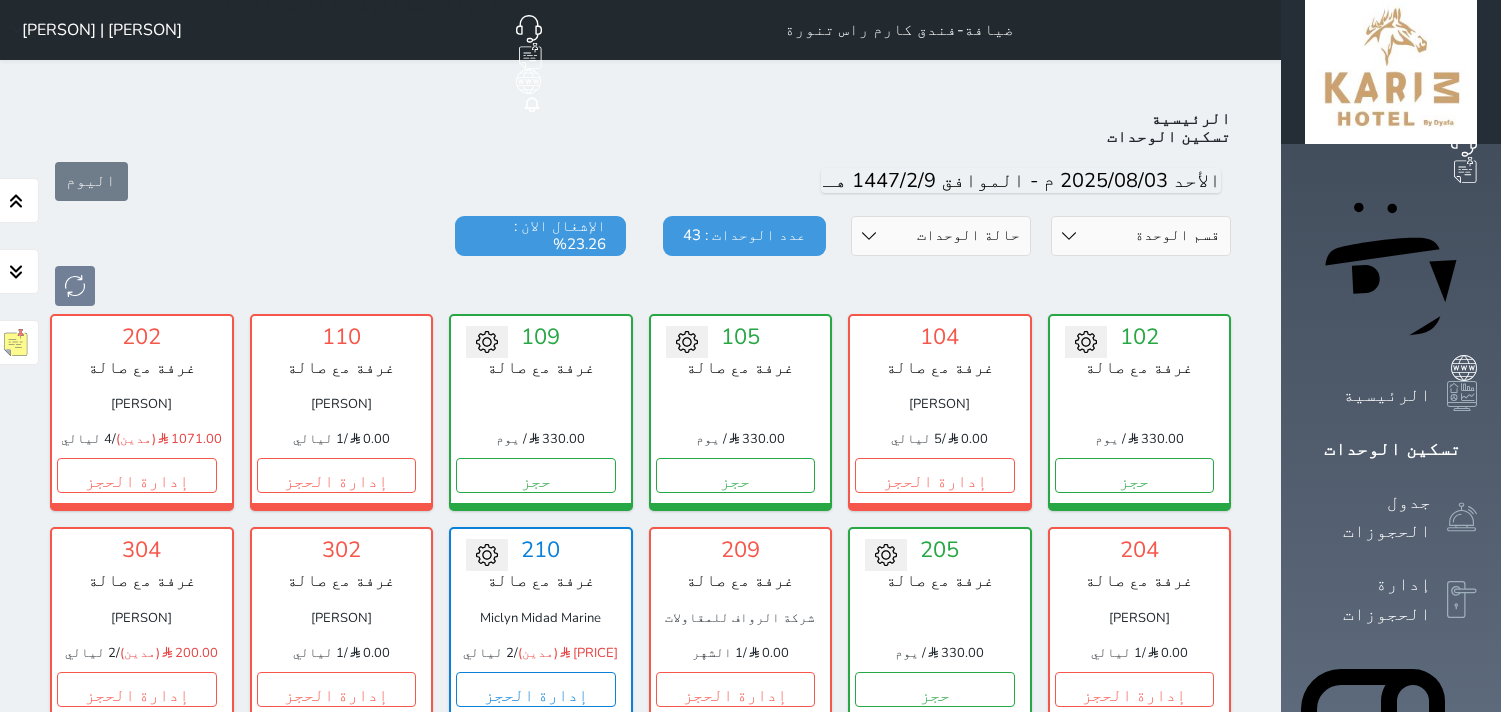 click on "قسم الوحدة   جناح بغرفة نوم واحدة غرفة مزدوجة غرفة مع صالة" at bounding box center (1141, 236) 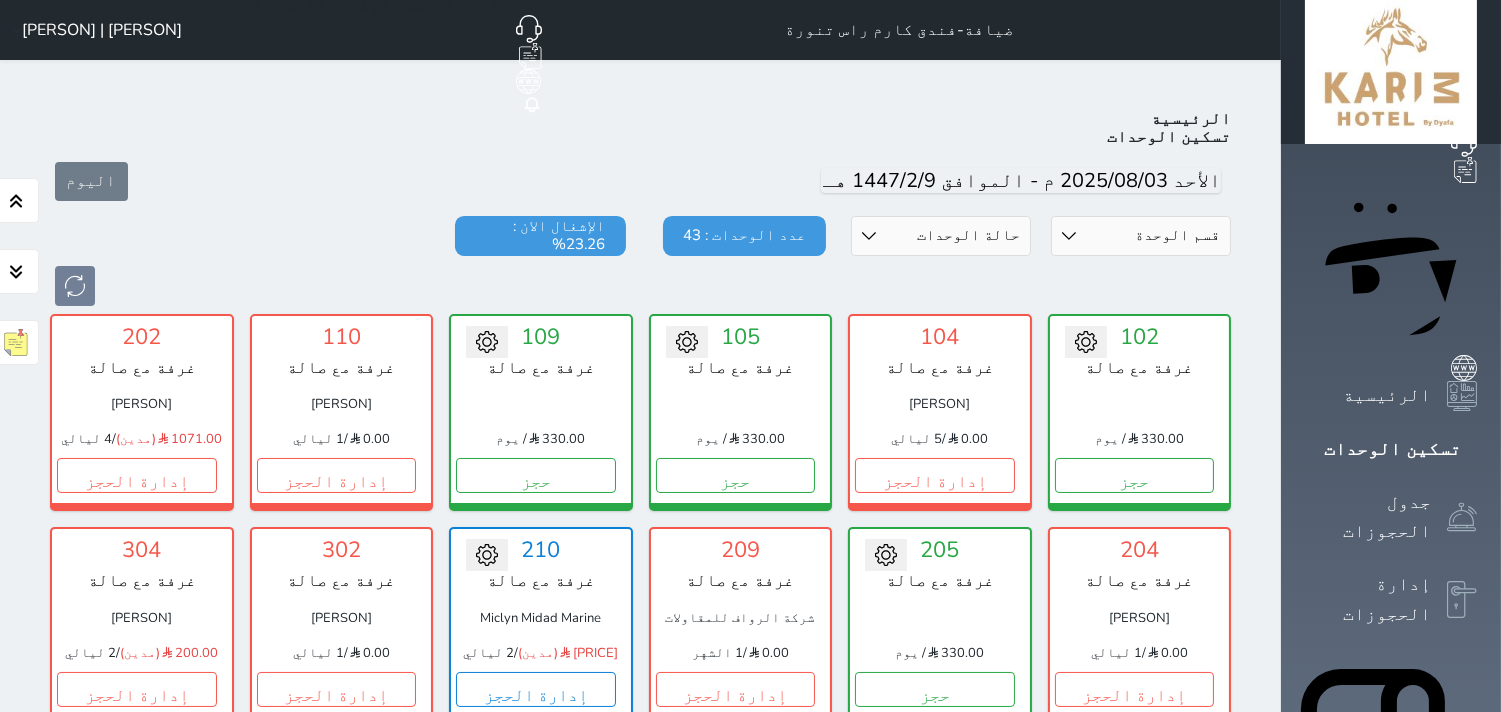 select on "5505" 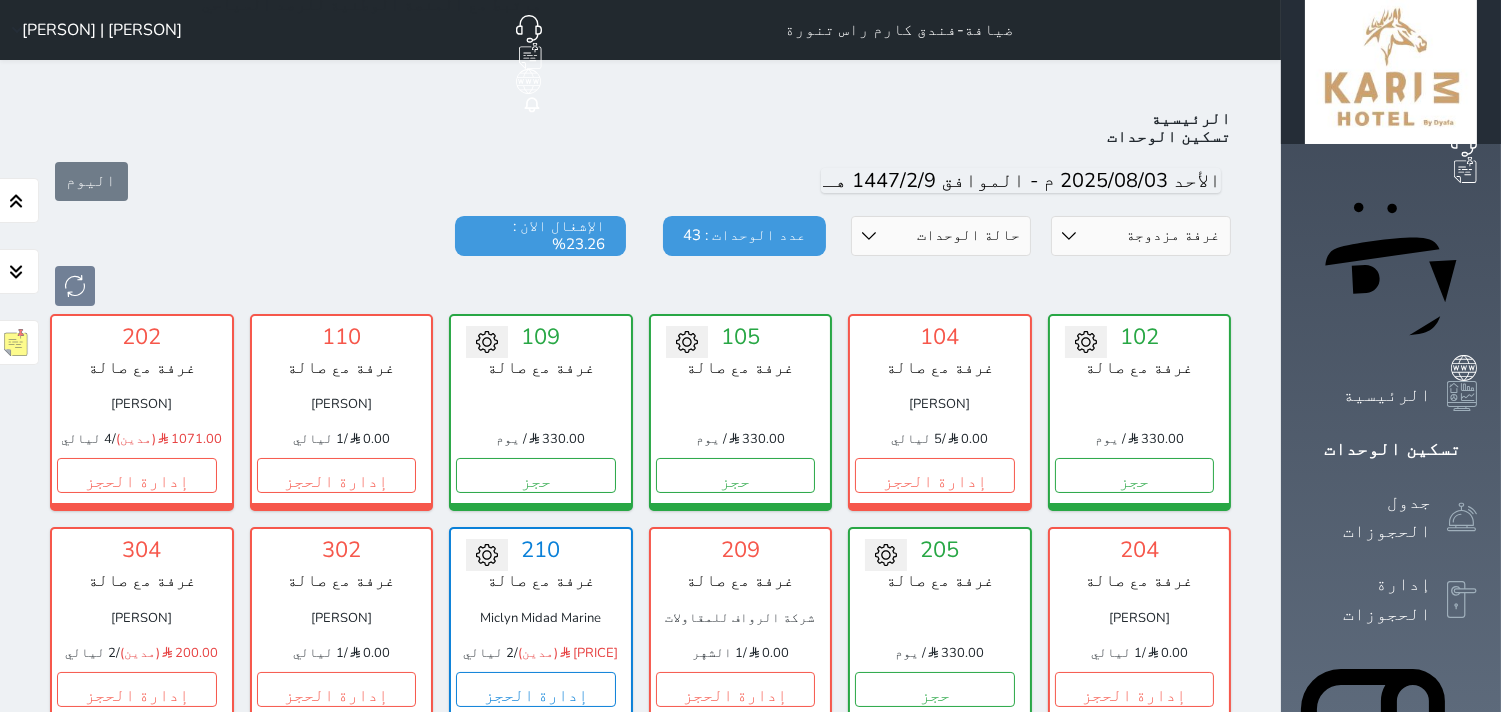 click on "قسم الوحدة   جناح بغرفة نوم واحدة غرفة مزدوجة غرفة مع صالة" at bounding box center (1141, 236) 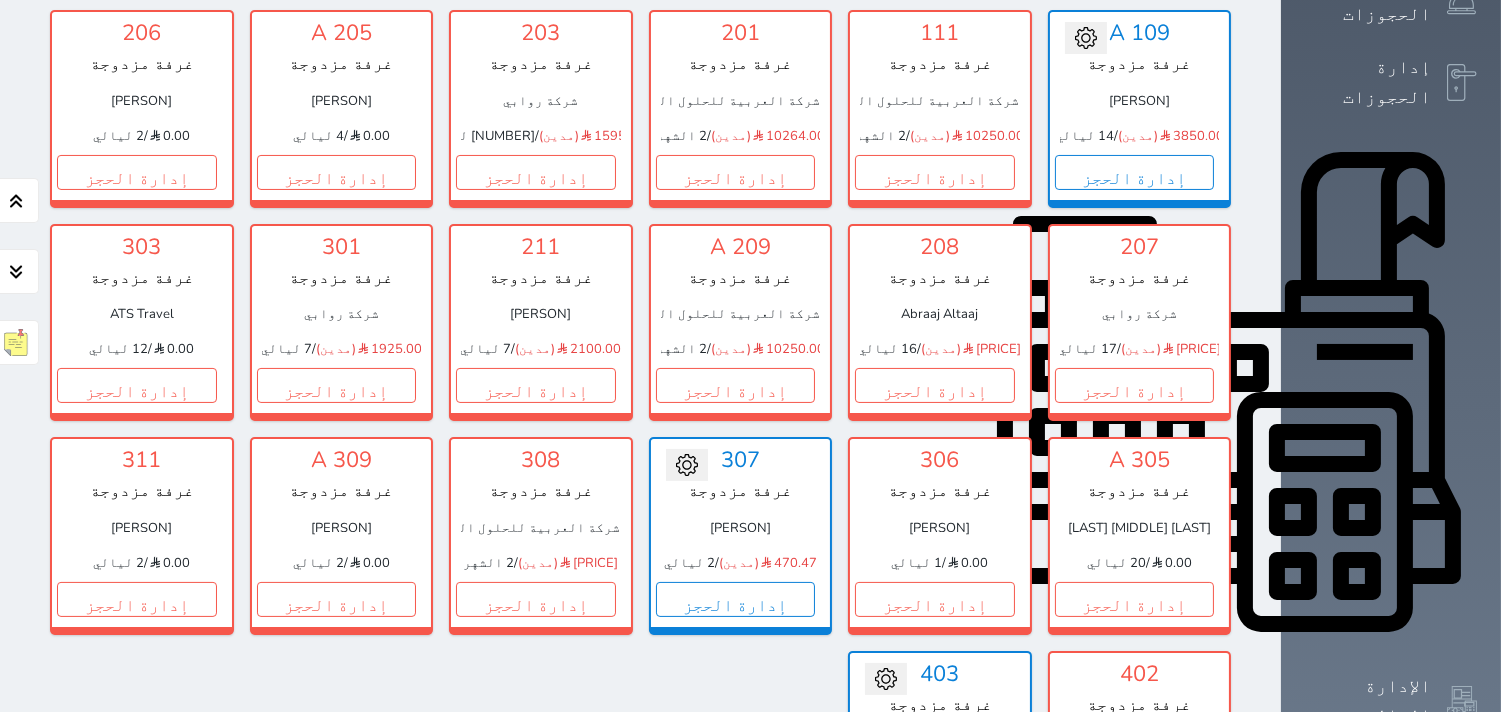 scroll, scrollTop: 744, scrollLeft: 0, axis: vertical 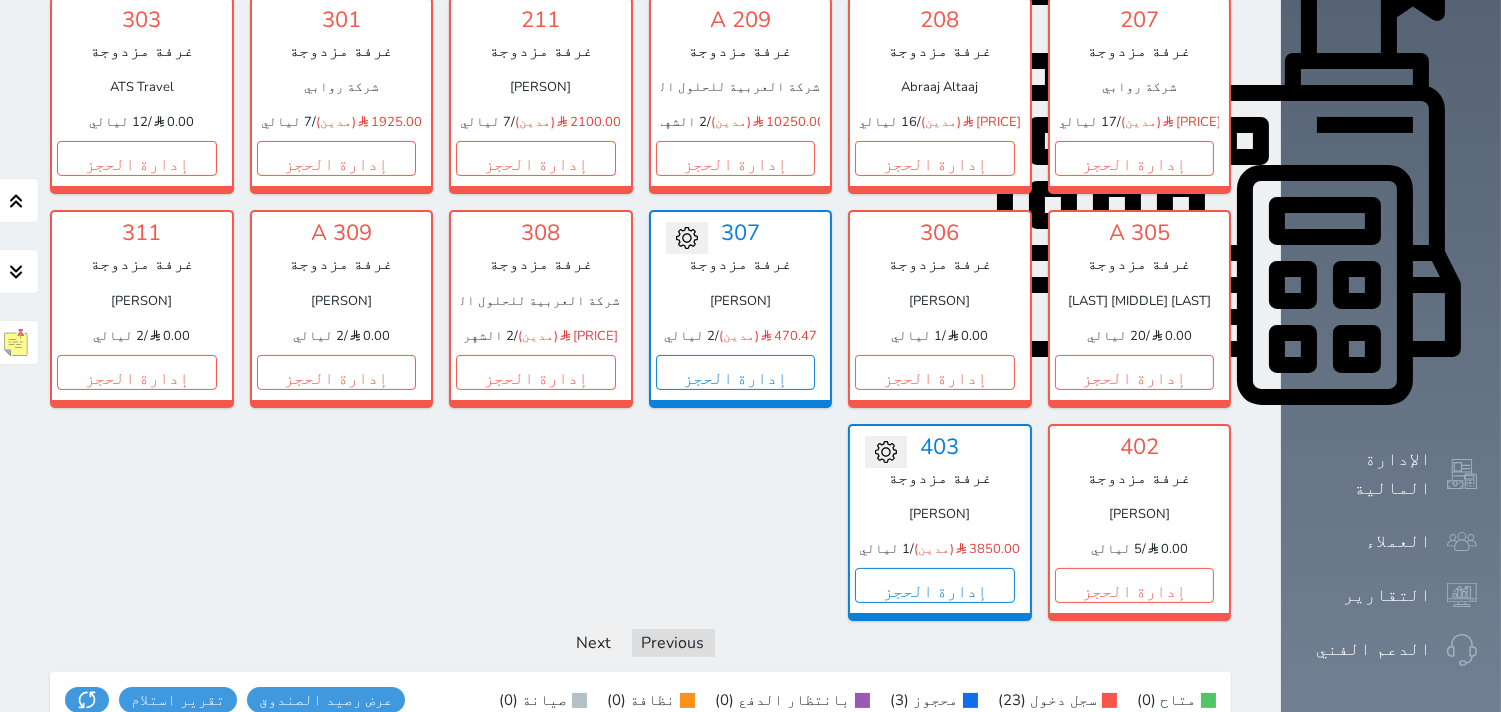 click on "تحويل لتحت التنظيف
[NUMBER]   [ROOM_TYPE]
[PERSON]
[PRICE]
(مدين)
/   [NUMBER] ليالي           إدارة الحجز" at bounding box center [741, 308] 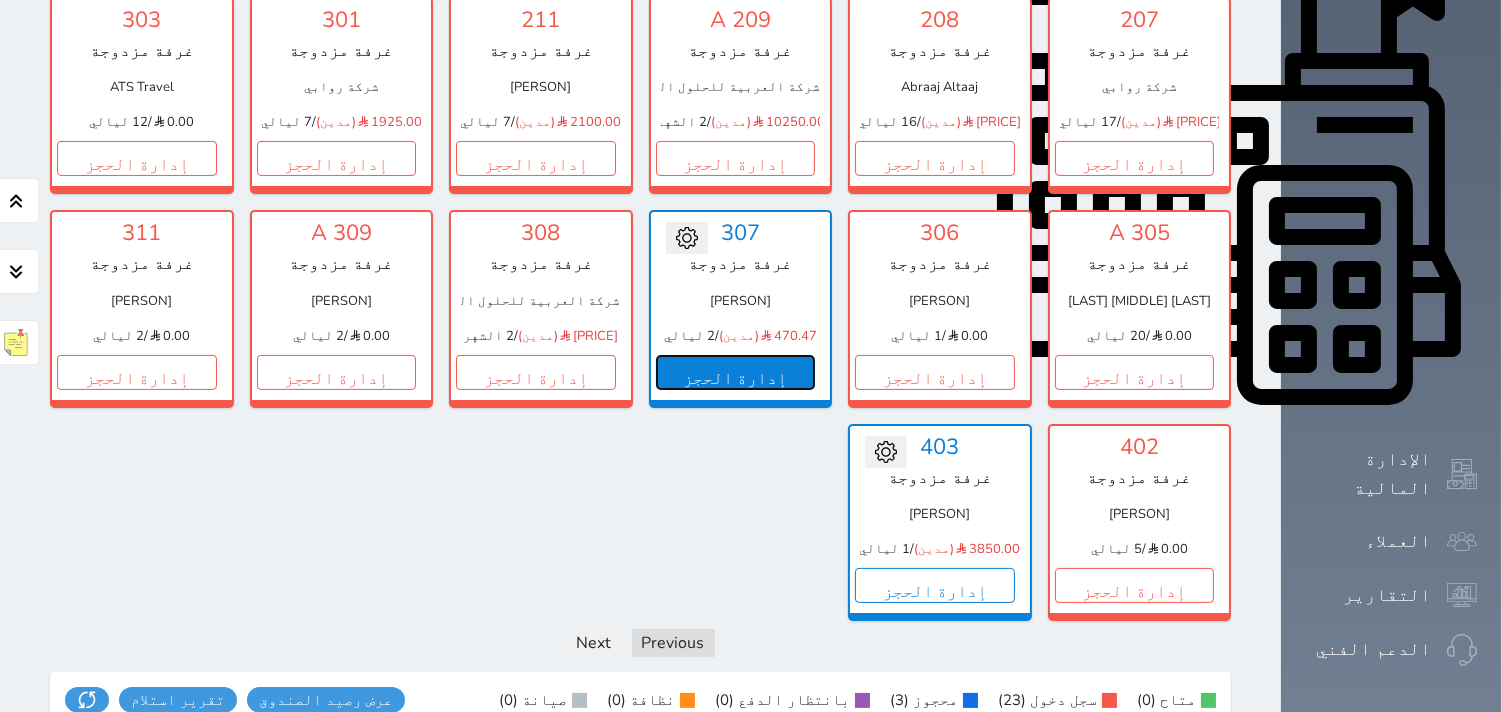 click on "إدارة الحجز" at bounding box center [736, 372] 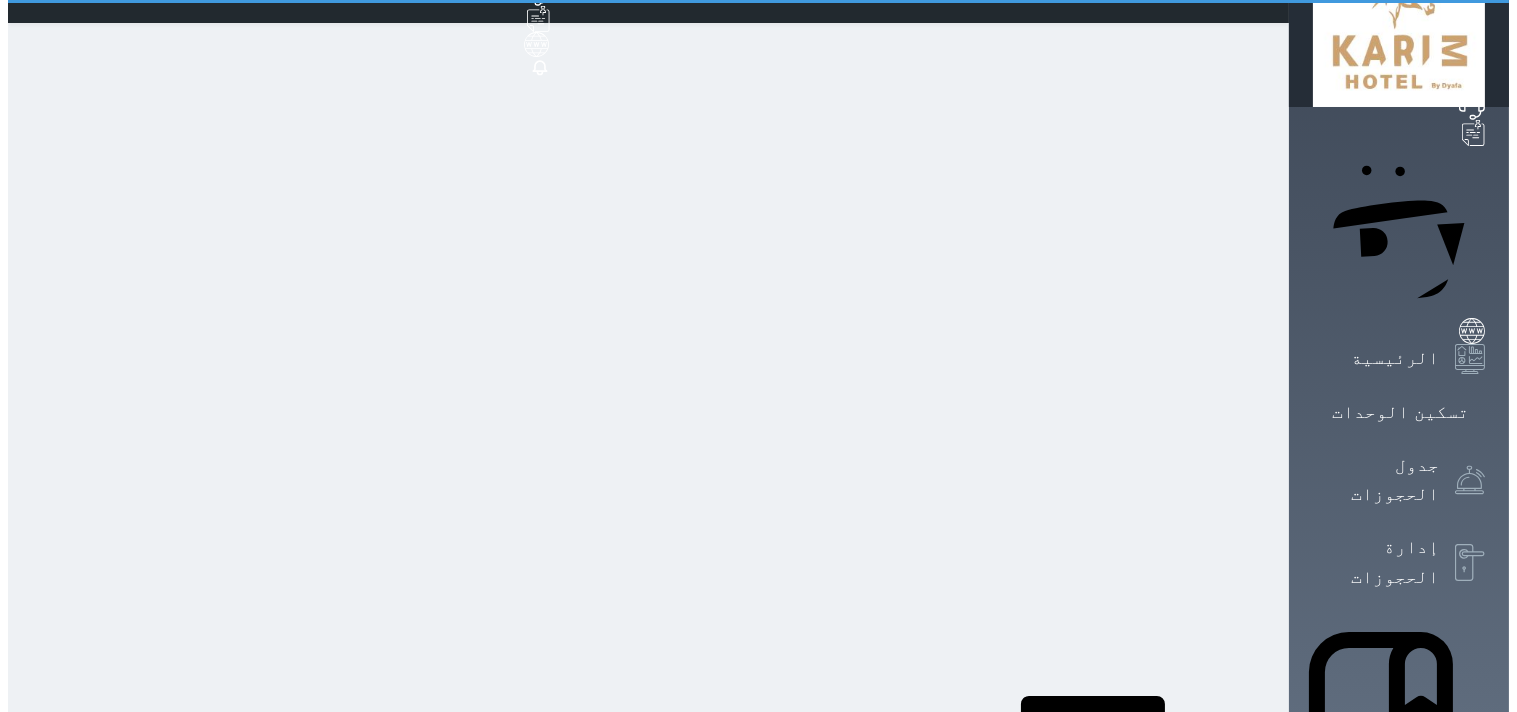 scroll, scrollTop: 0, scrollLeft: 0, axis: both 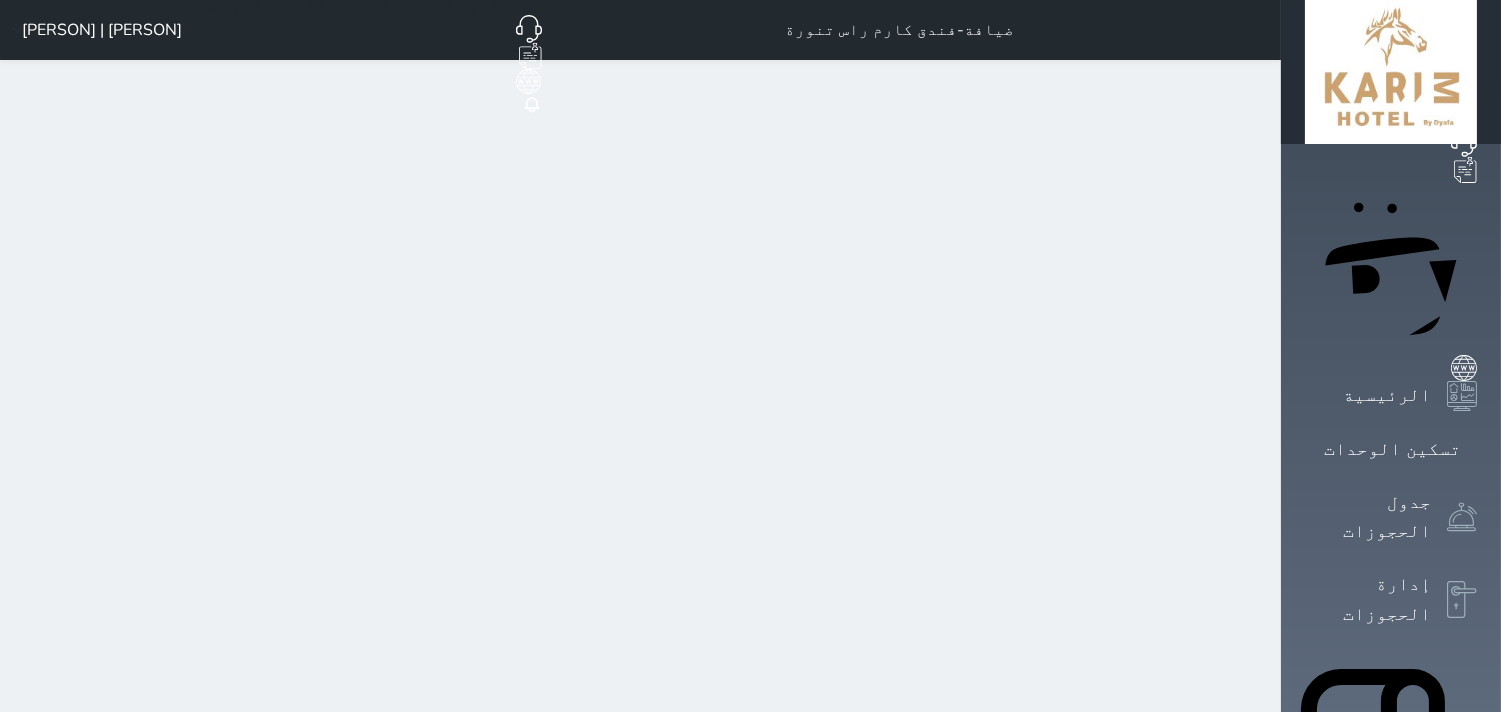 select 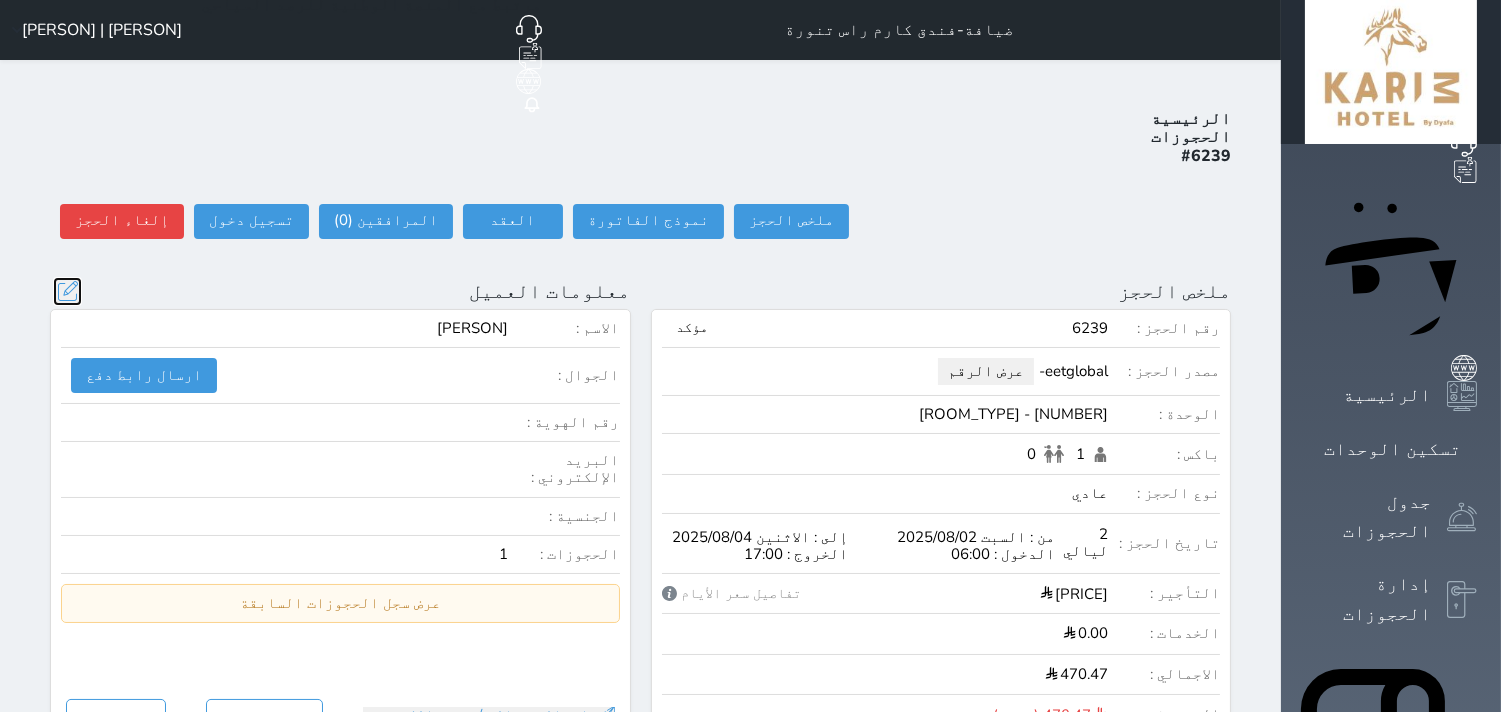 click at bounding box center [67, 291] 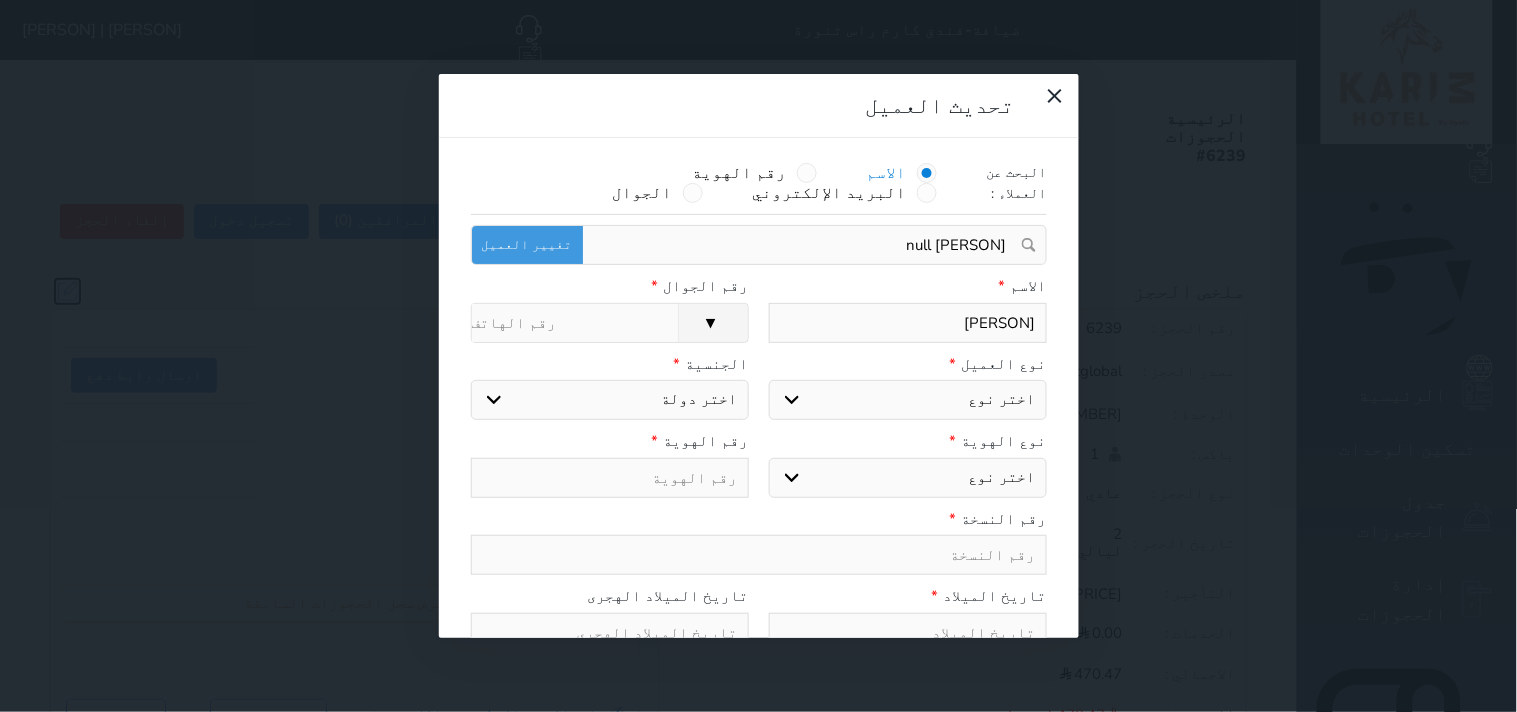 select 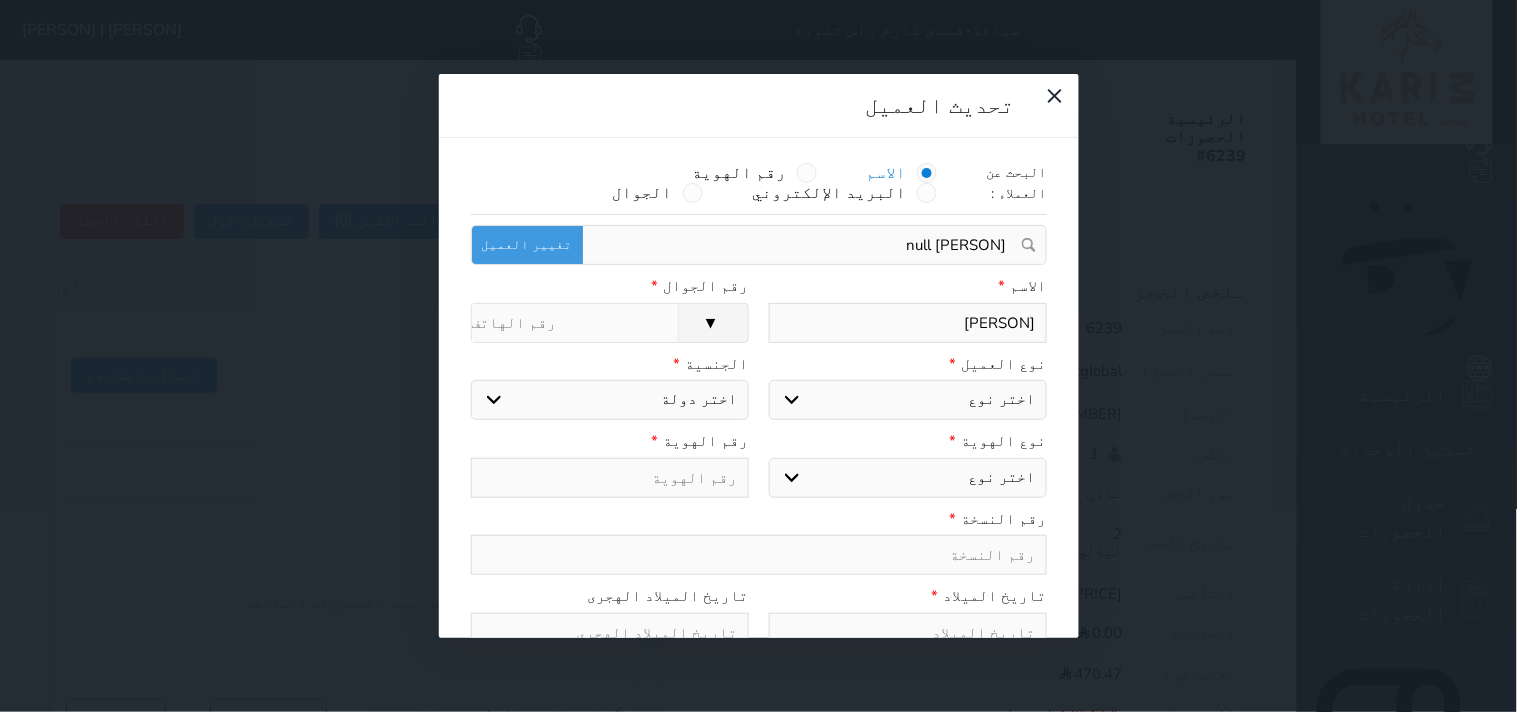 click on "[PERSON]" at bounding box center [908, 323] 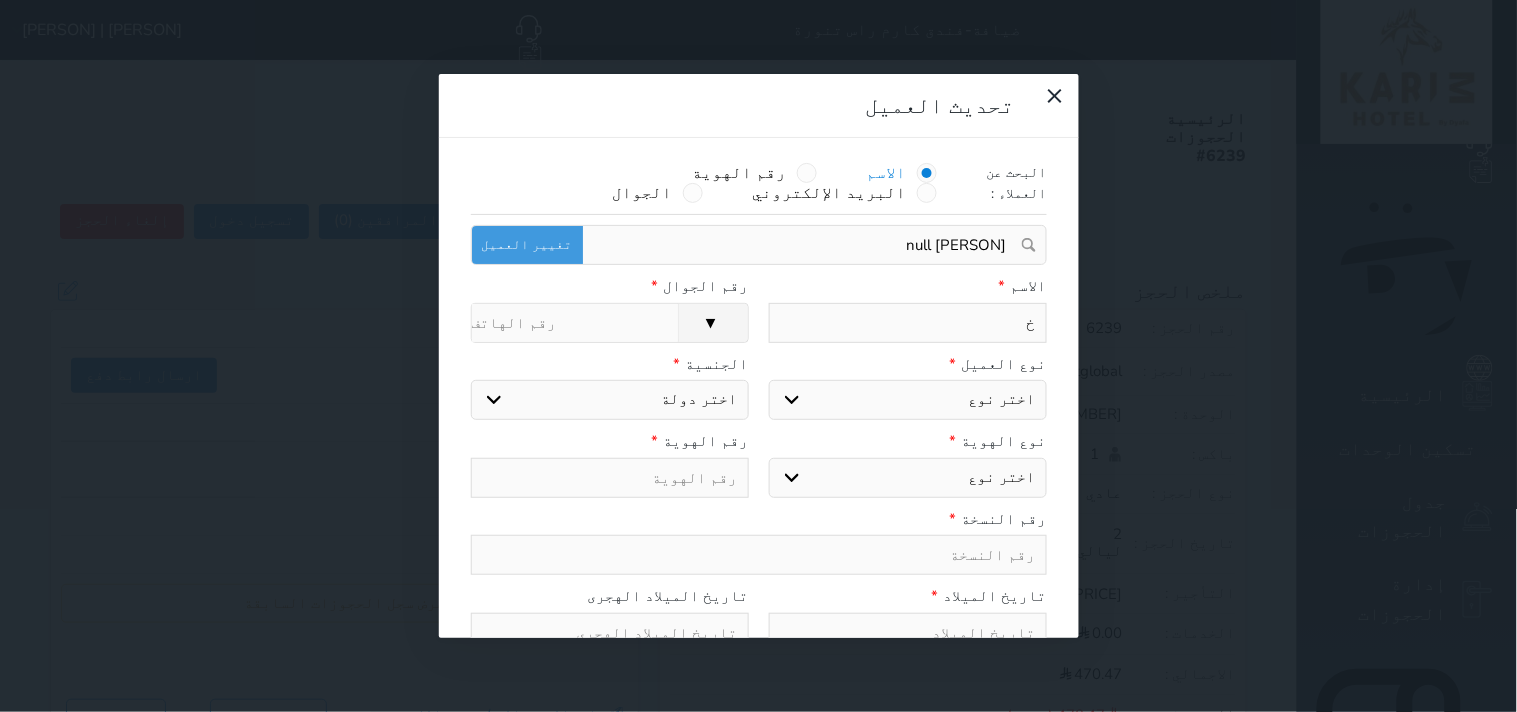type on "خا" 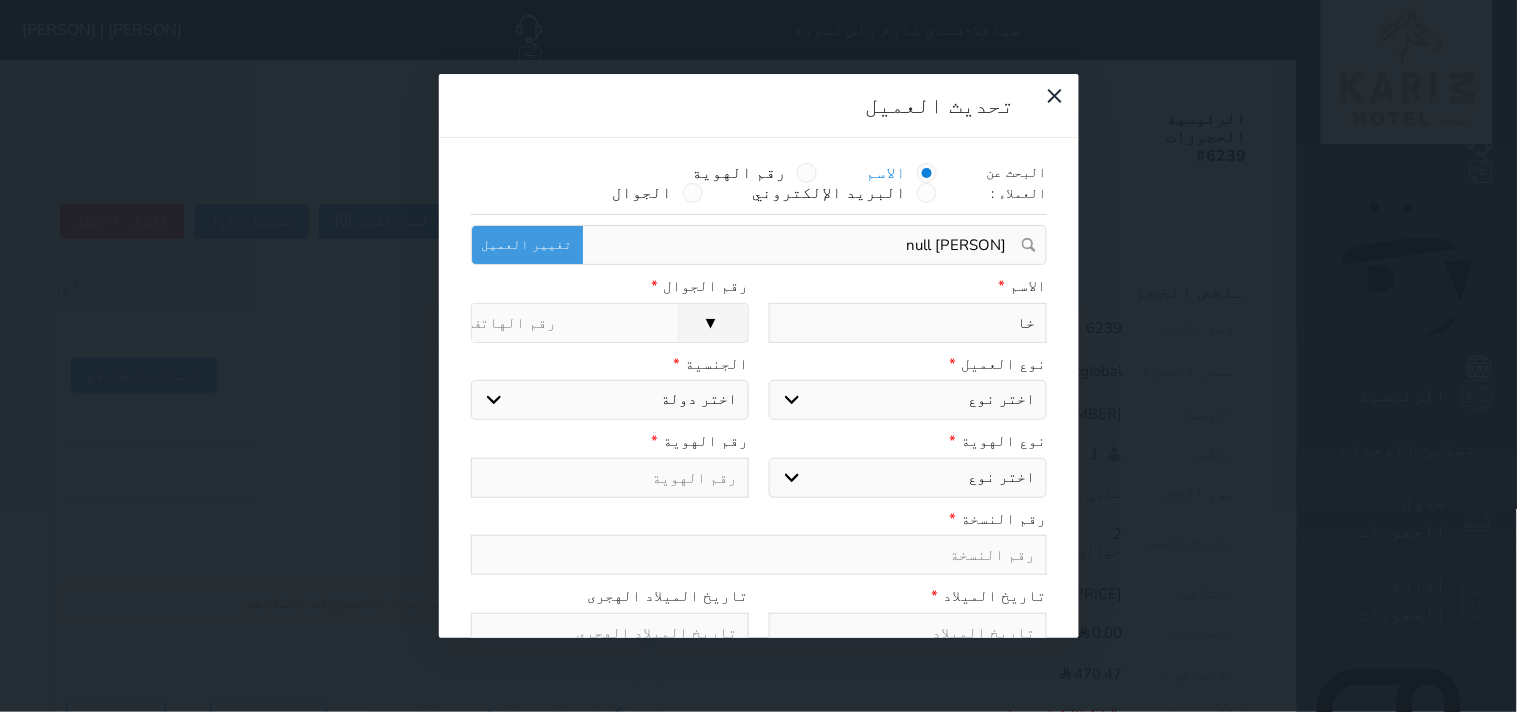 select 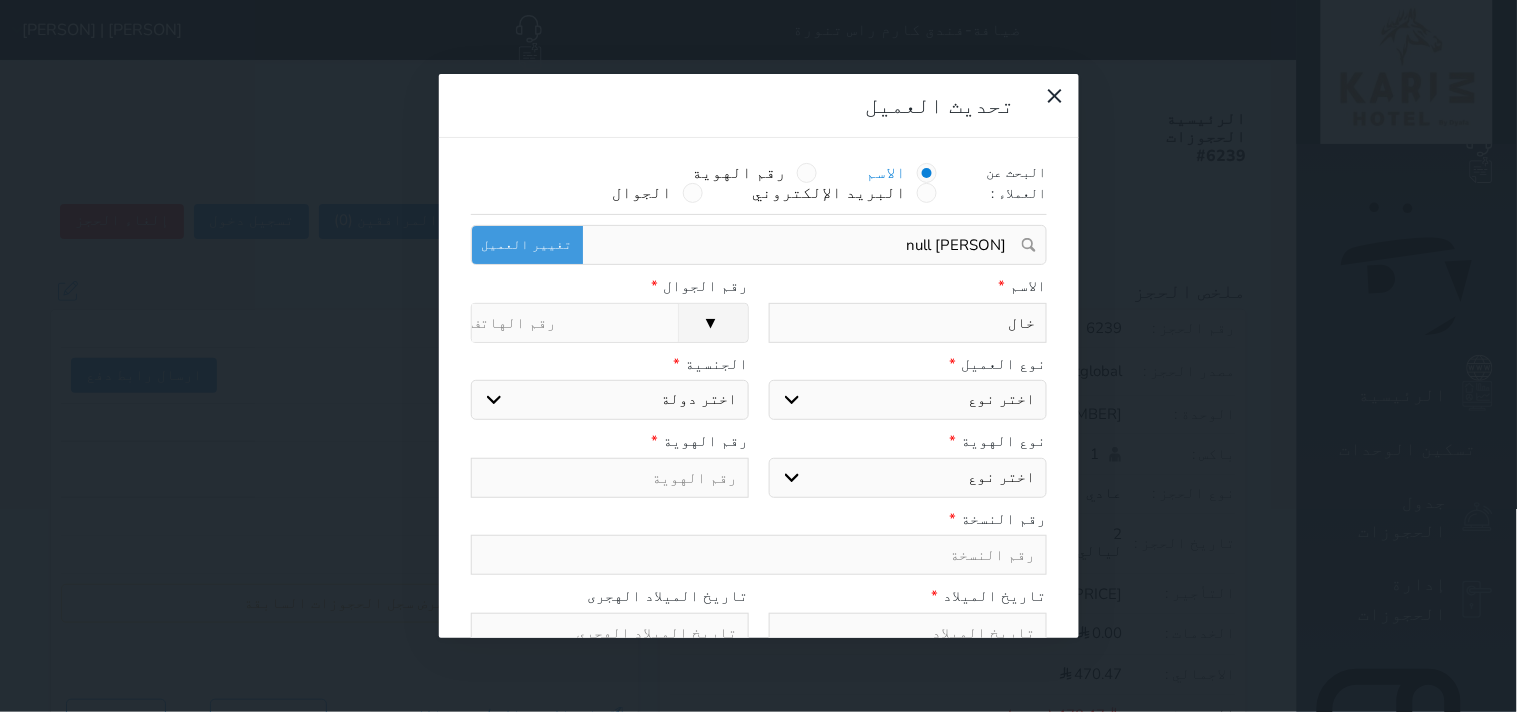 type on "[PERSON]" 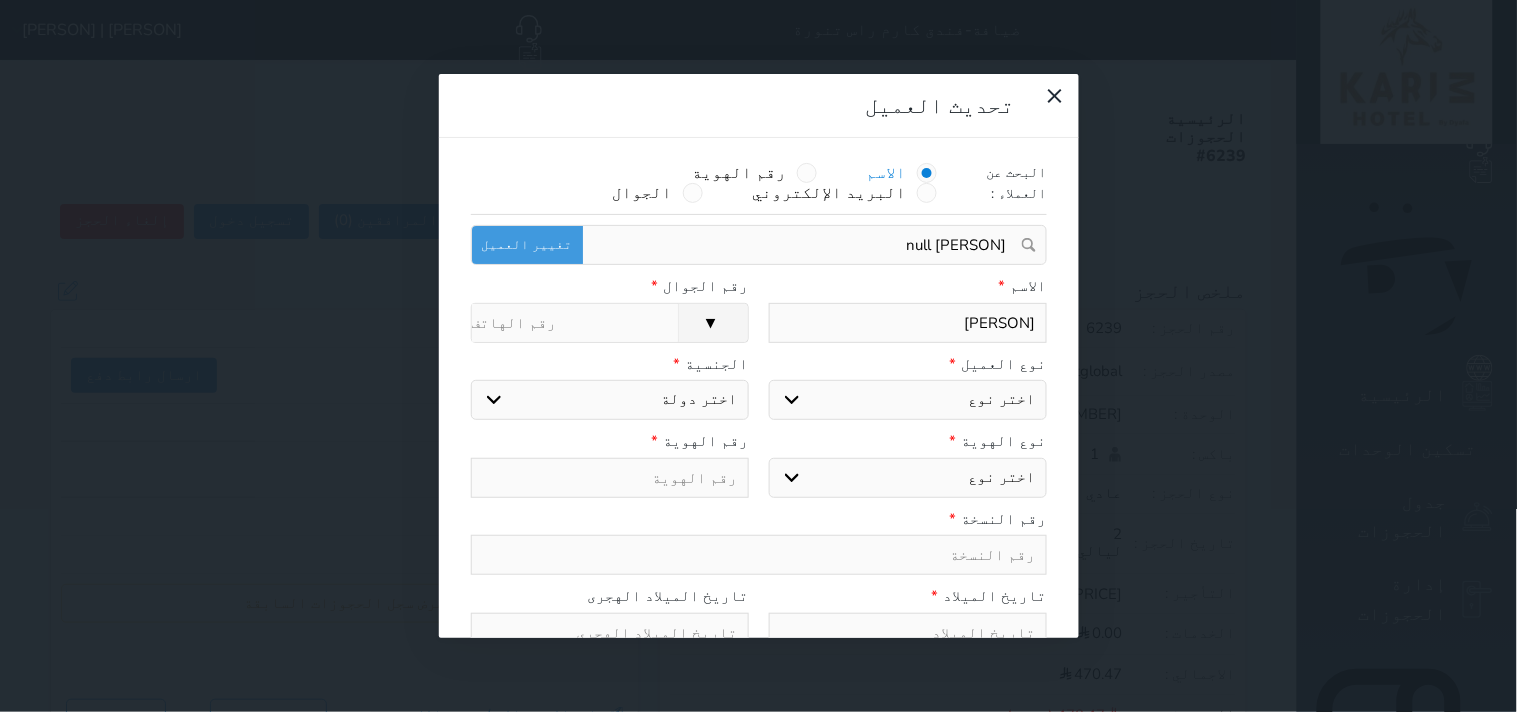 type on "[PERSON]" 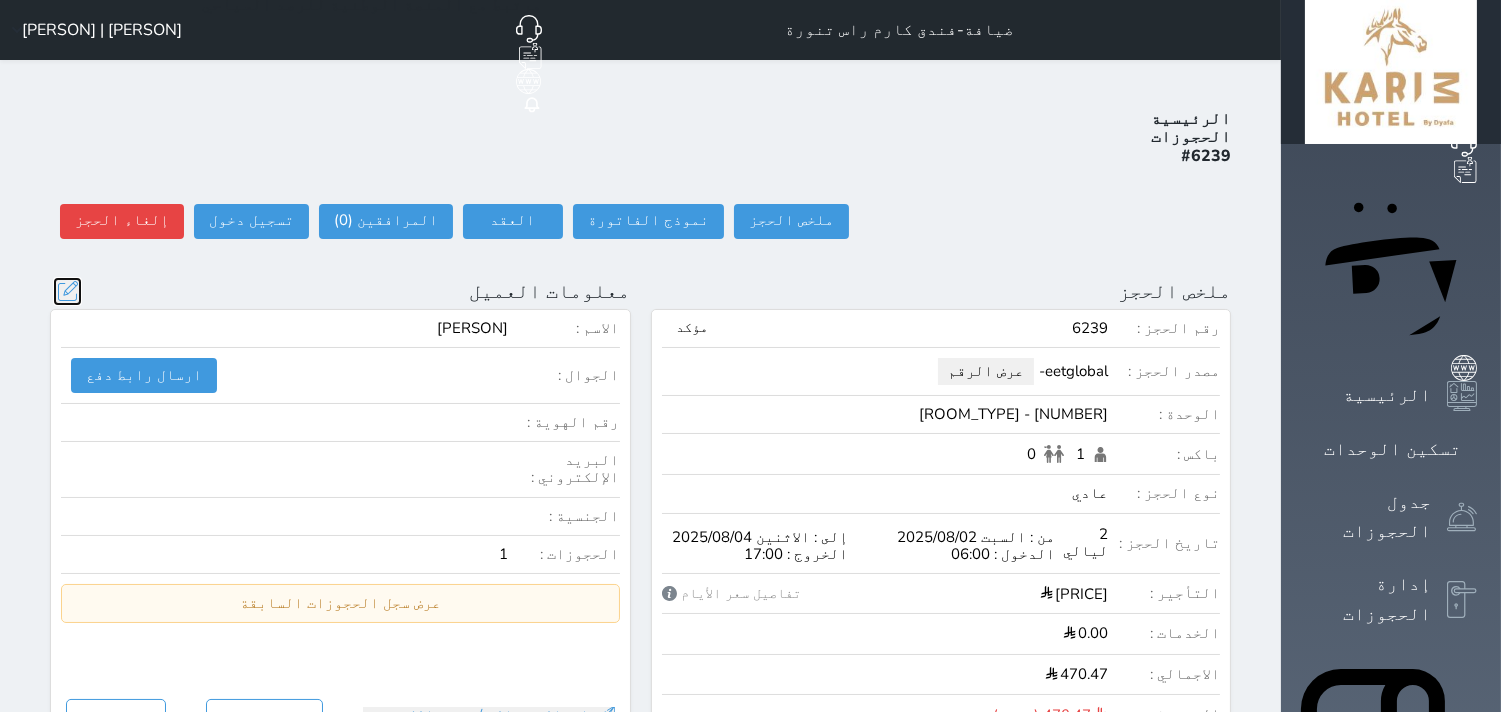 click at bounding box center [67, 291] 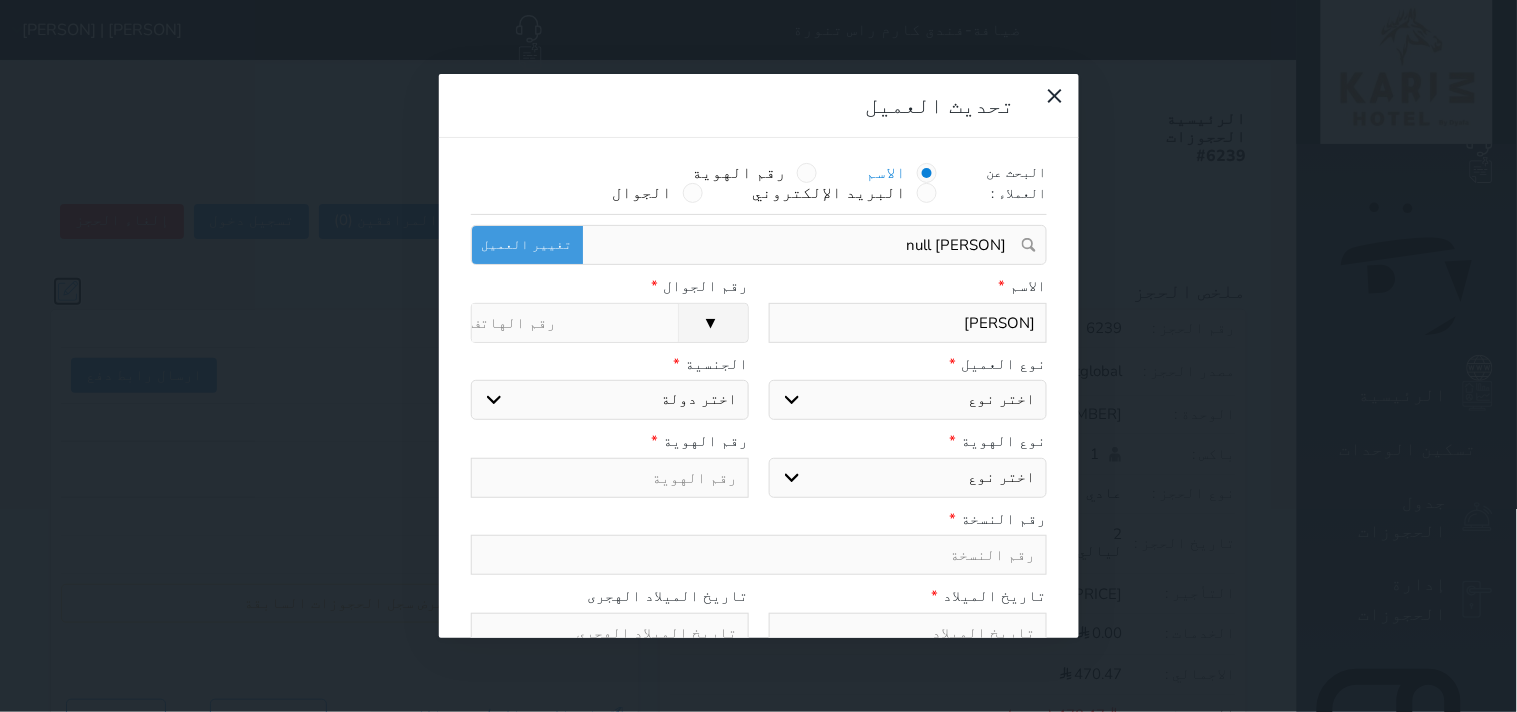 select 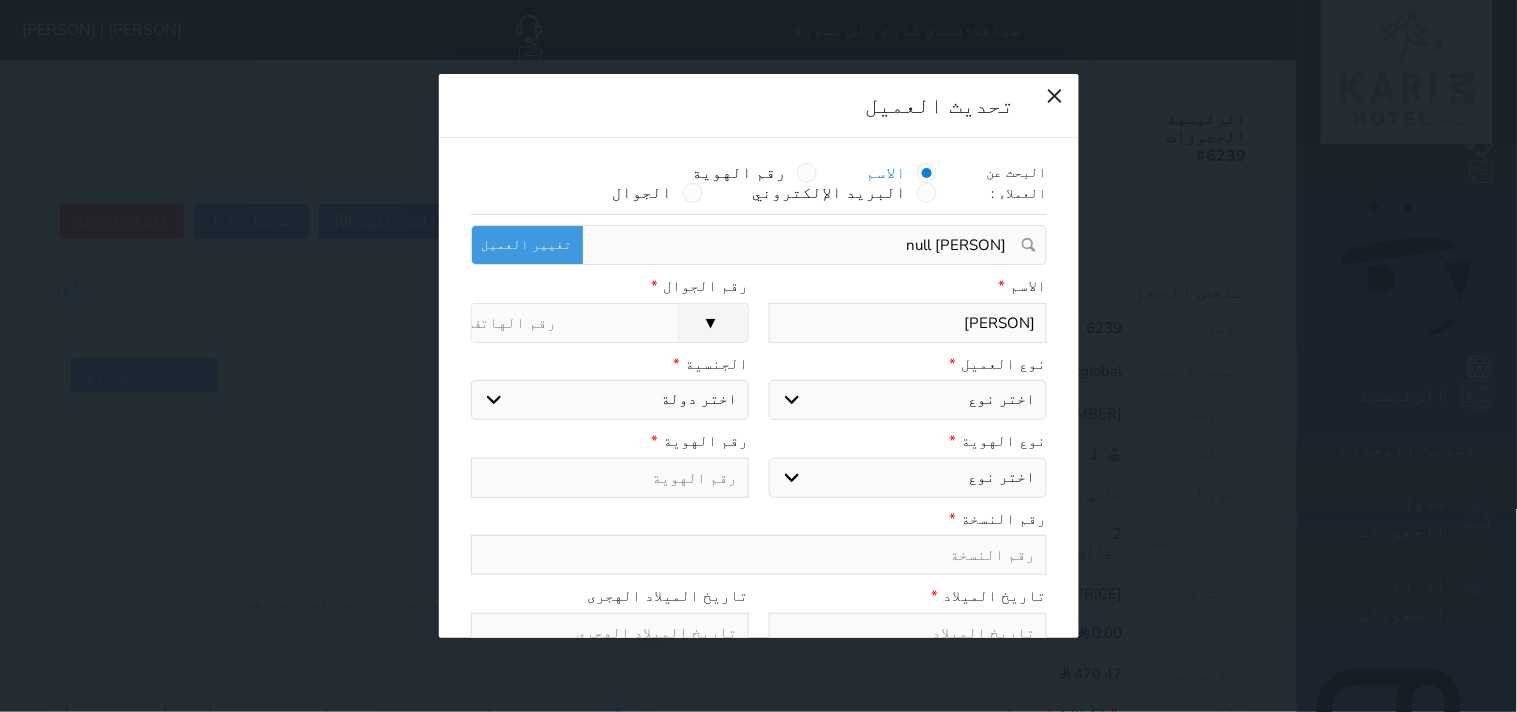 click on "[PERSON]" at bounding box center [908, 323] 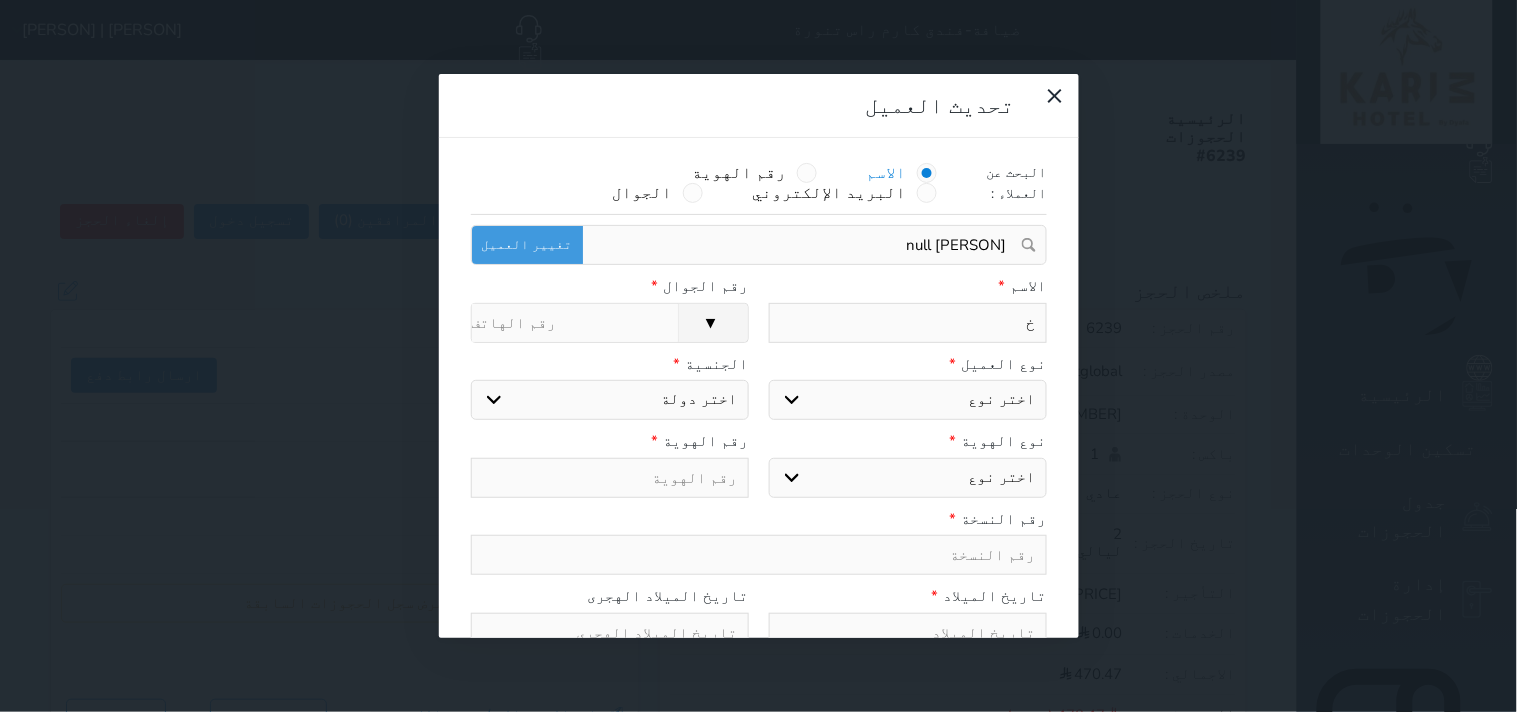 type on "خا" 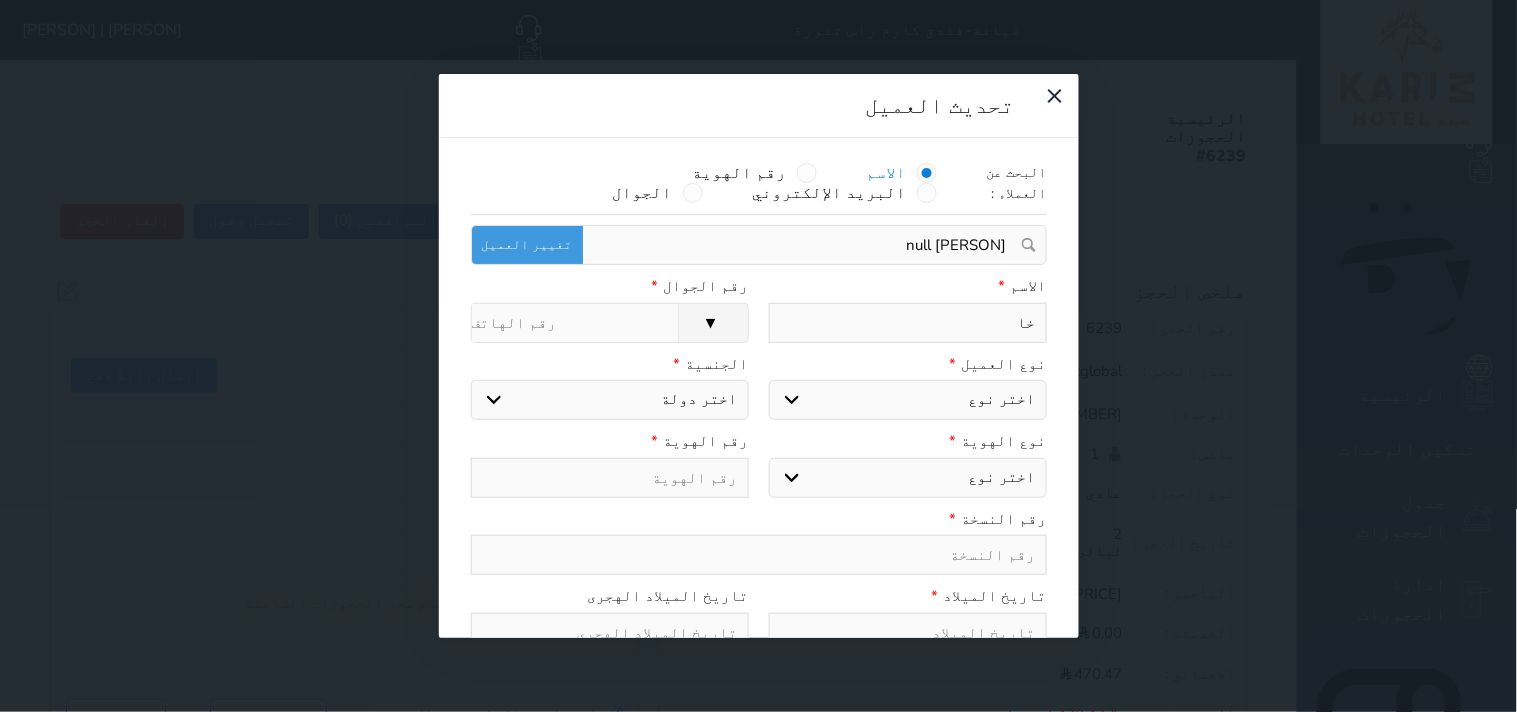 select 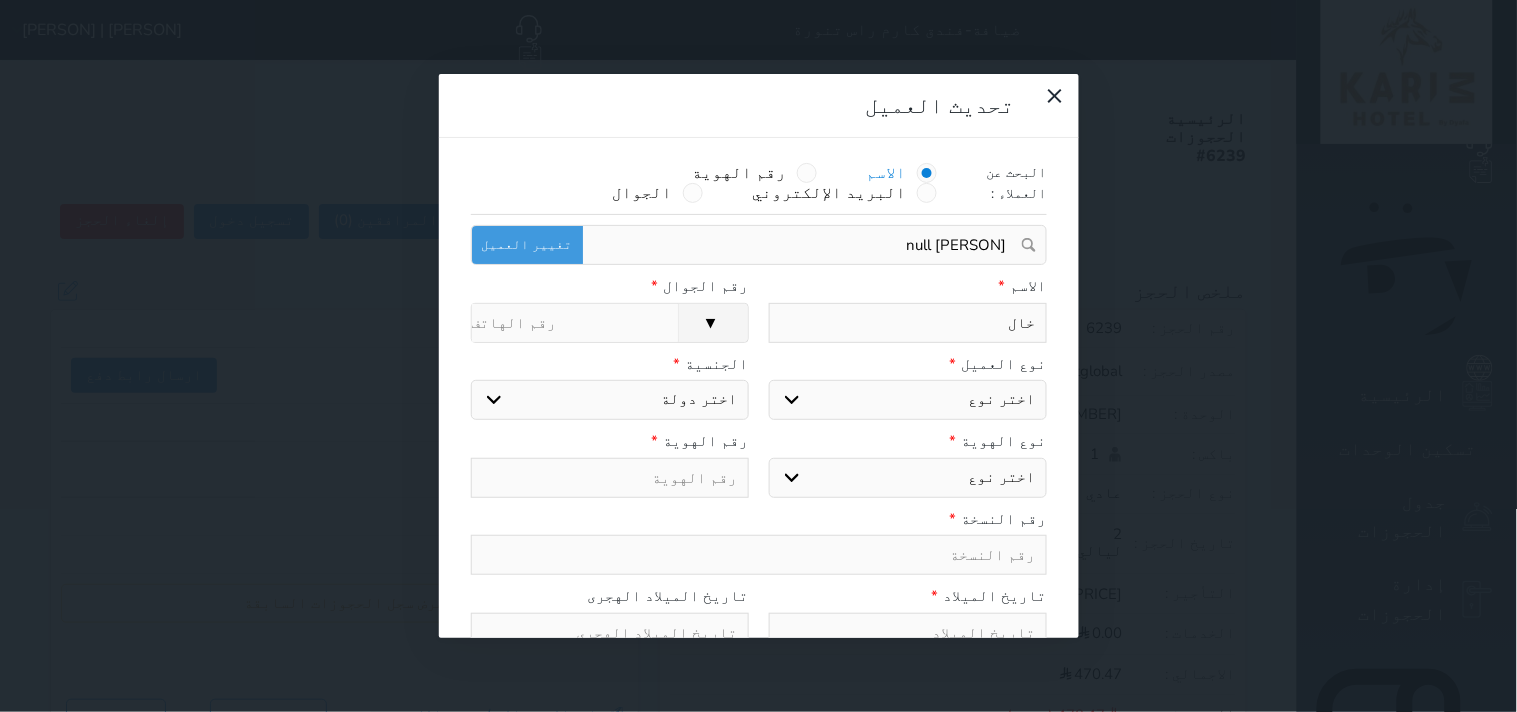 type on "[PERSON]" 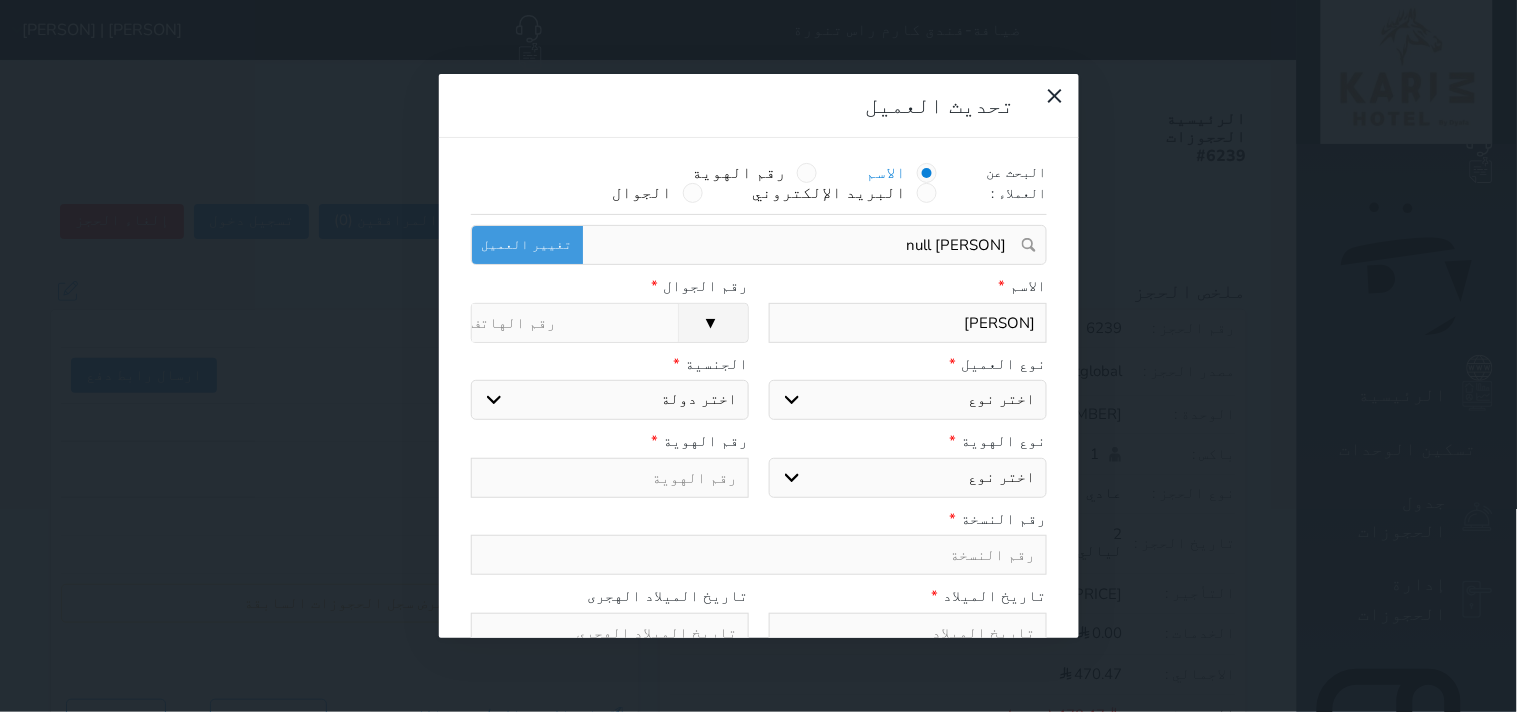 type on "[PERSON]" 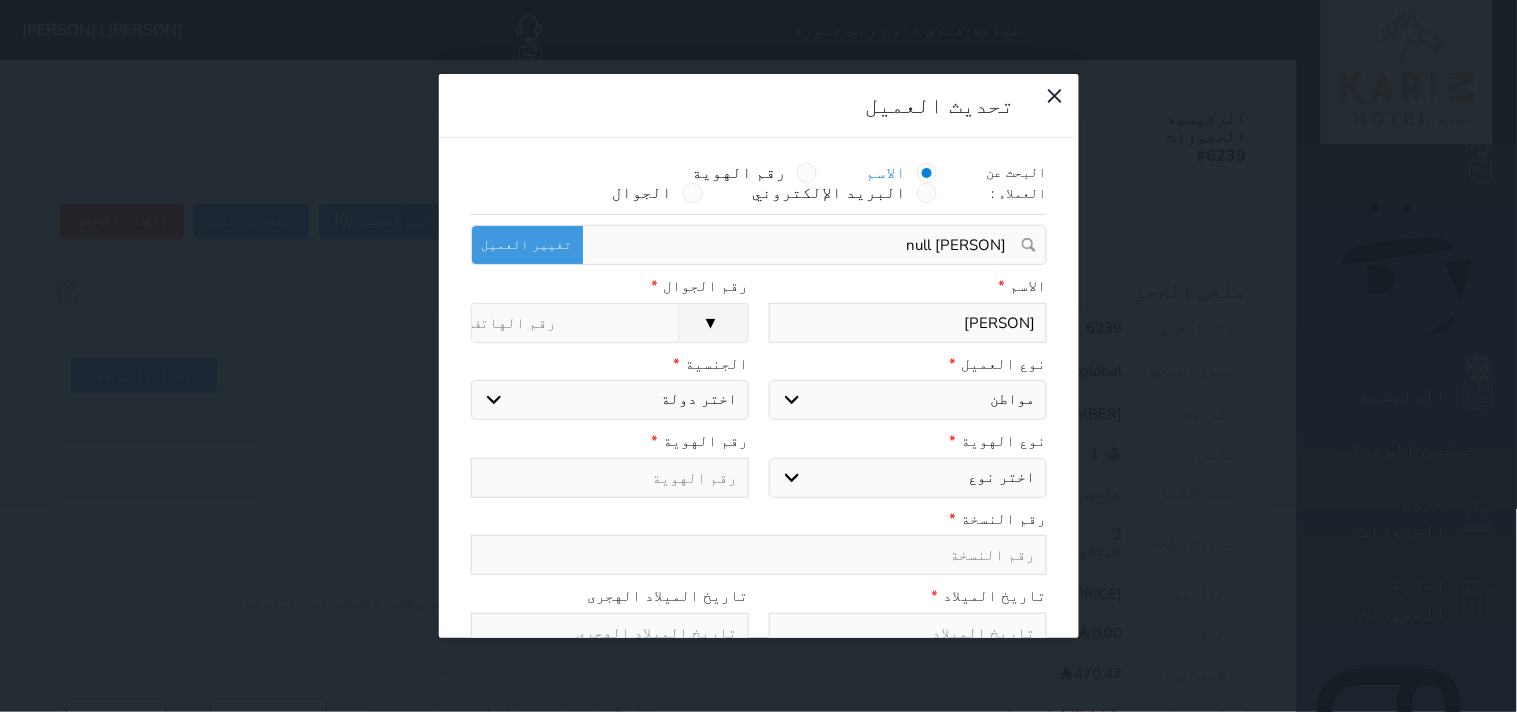 click on "اختر نوع   مواطن مواطن خليجي زائر مقيم" at bounding box center [908, 400] 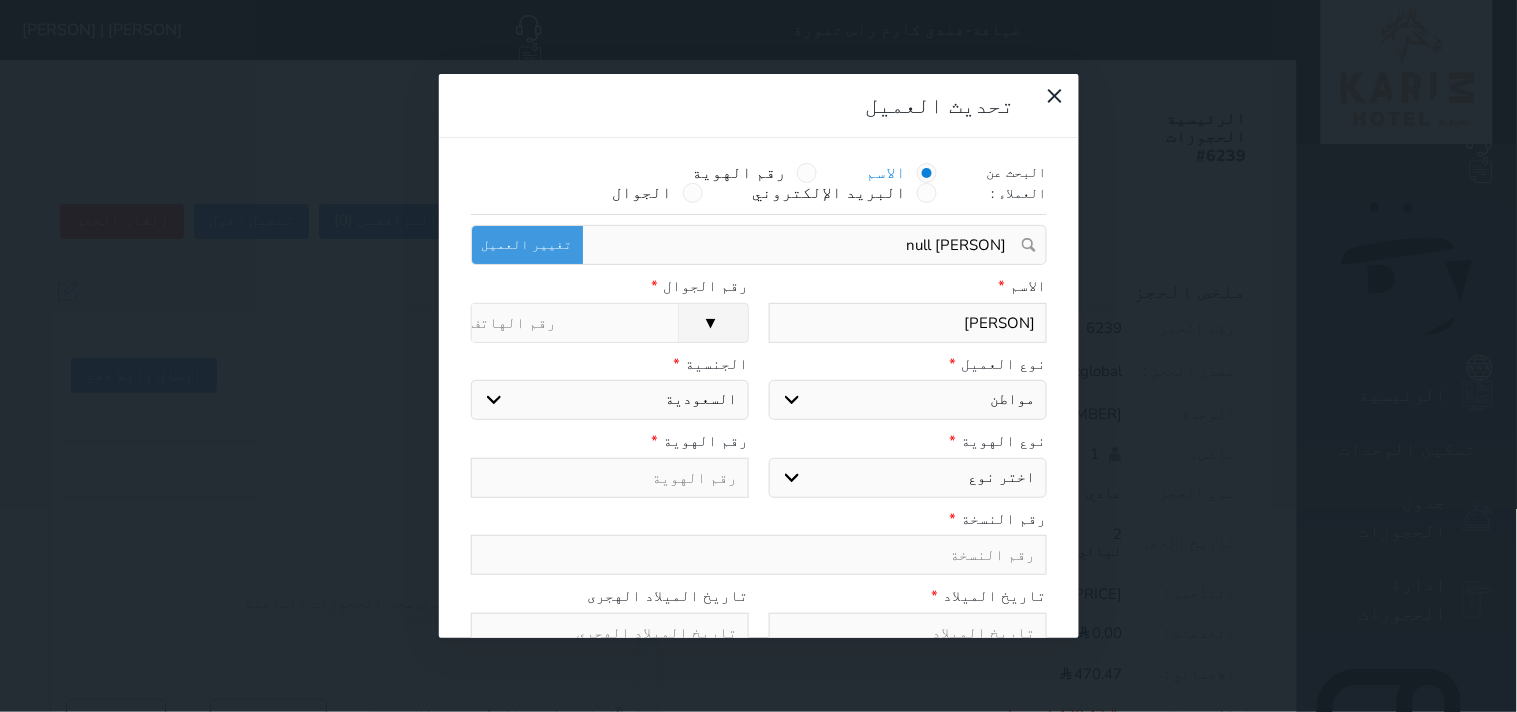 click on "اختر نوع   هوية وطنية هوية عائلية جواز السفر" at bounding box center (908, 478) 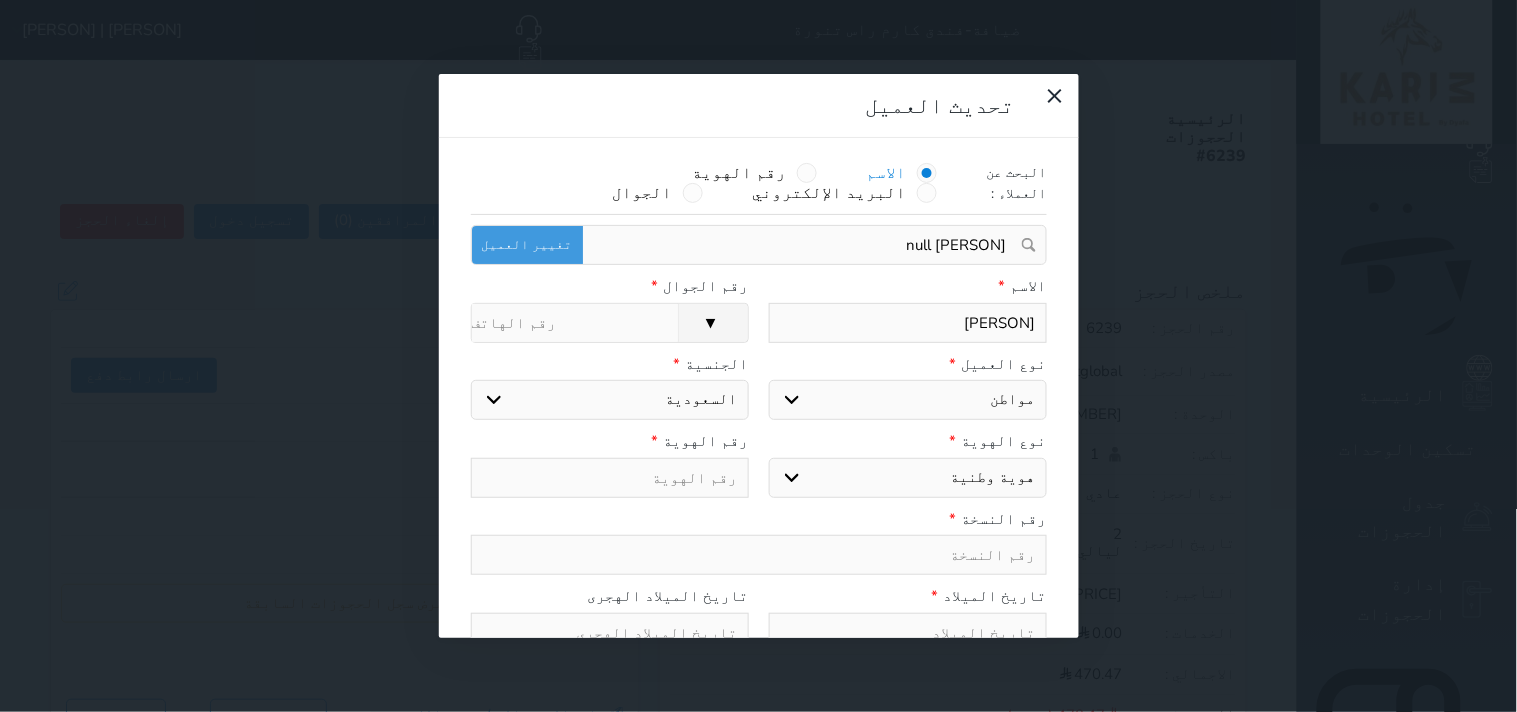 click on "اختر نوع   هوية وطنية هوية عائلية جواز السفر" at bounding box center [908, 478] 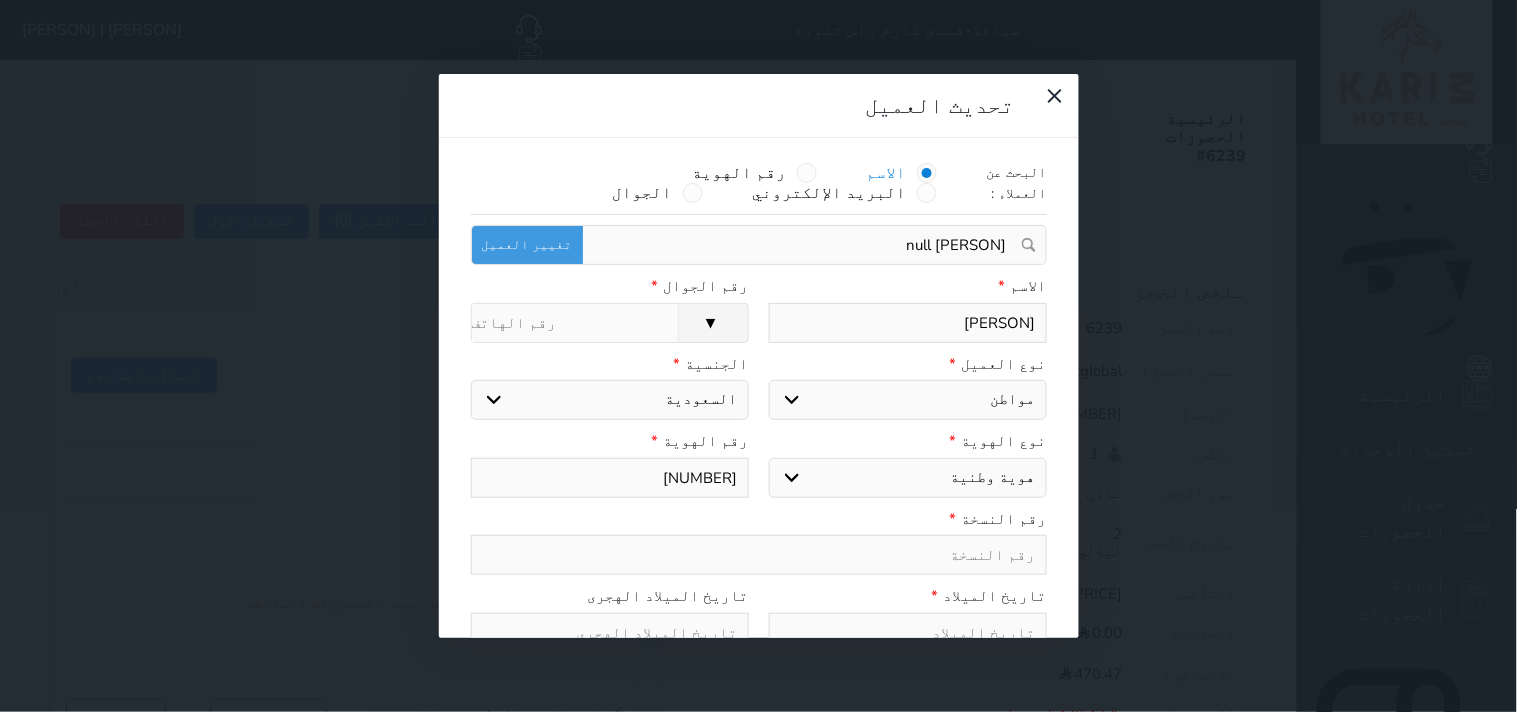 click at bounding box center (759, 555) 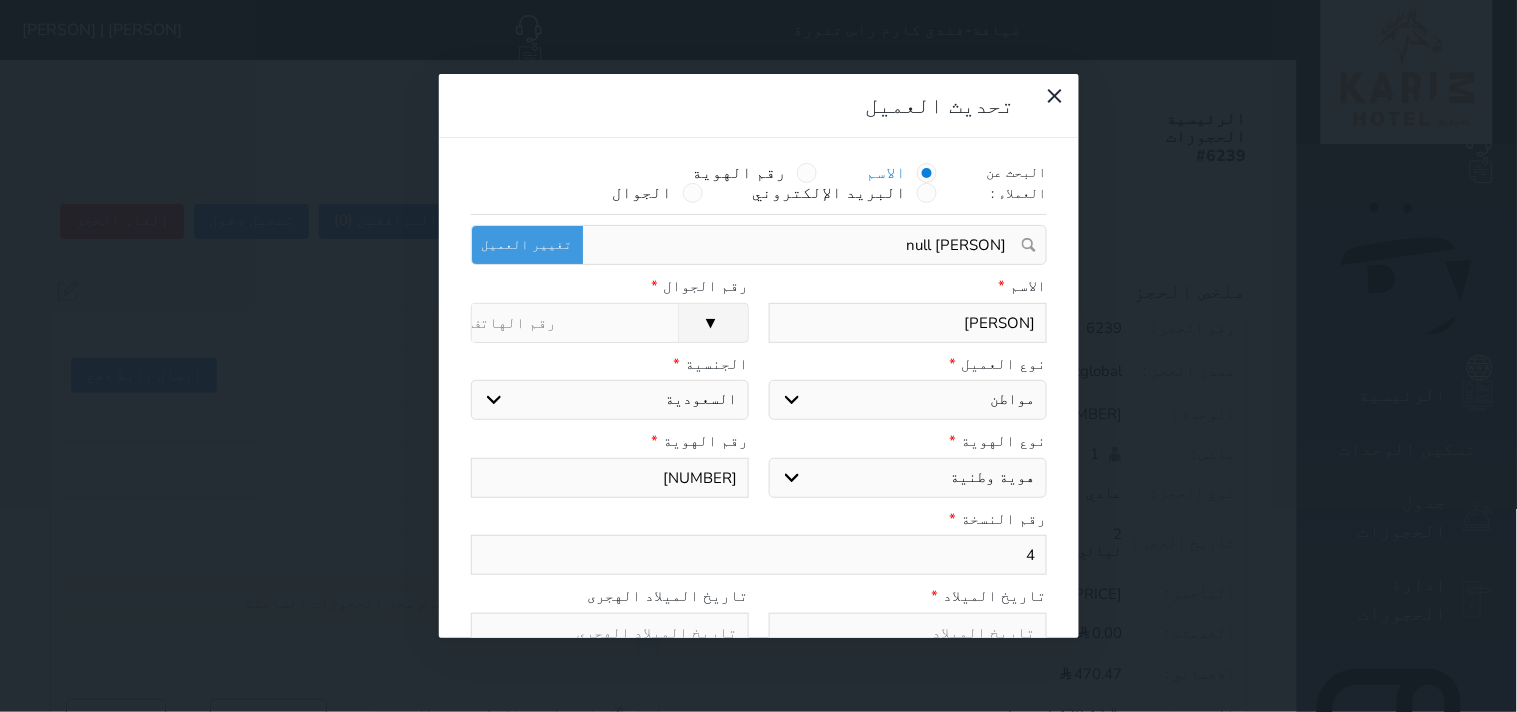 click at bounding box center (610, 633) 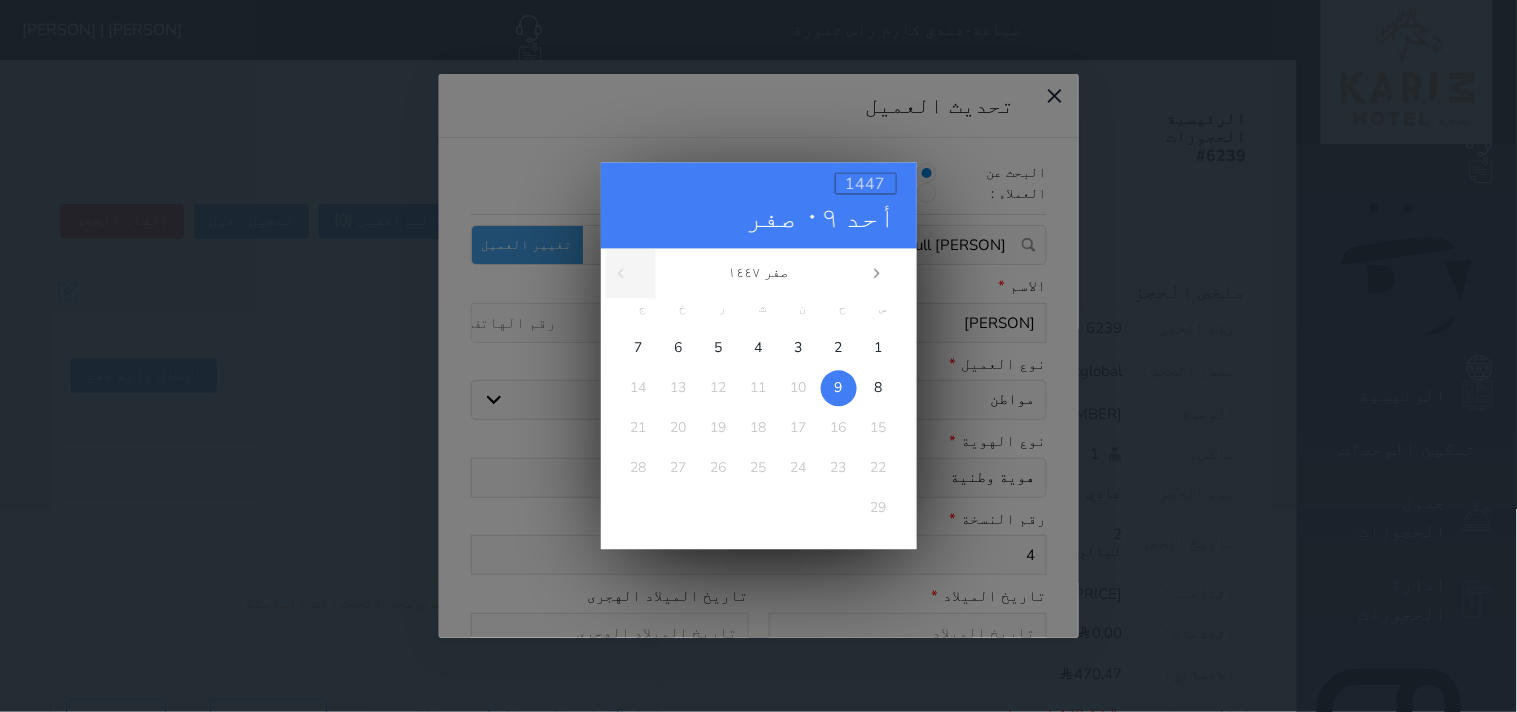 click on "1447" at bounding box center [866, 185] 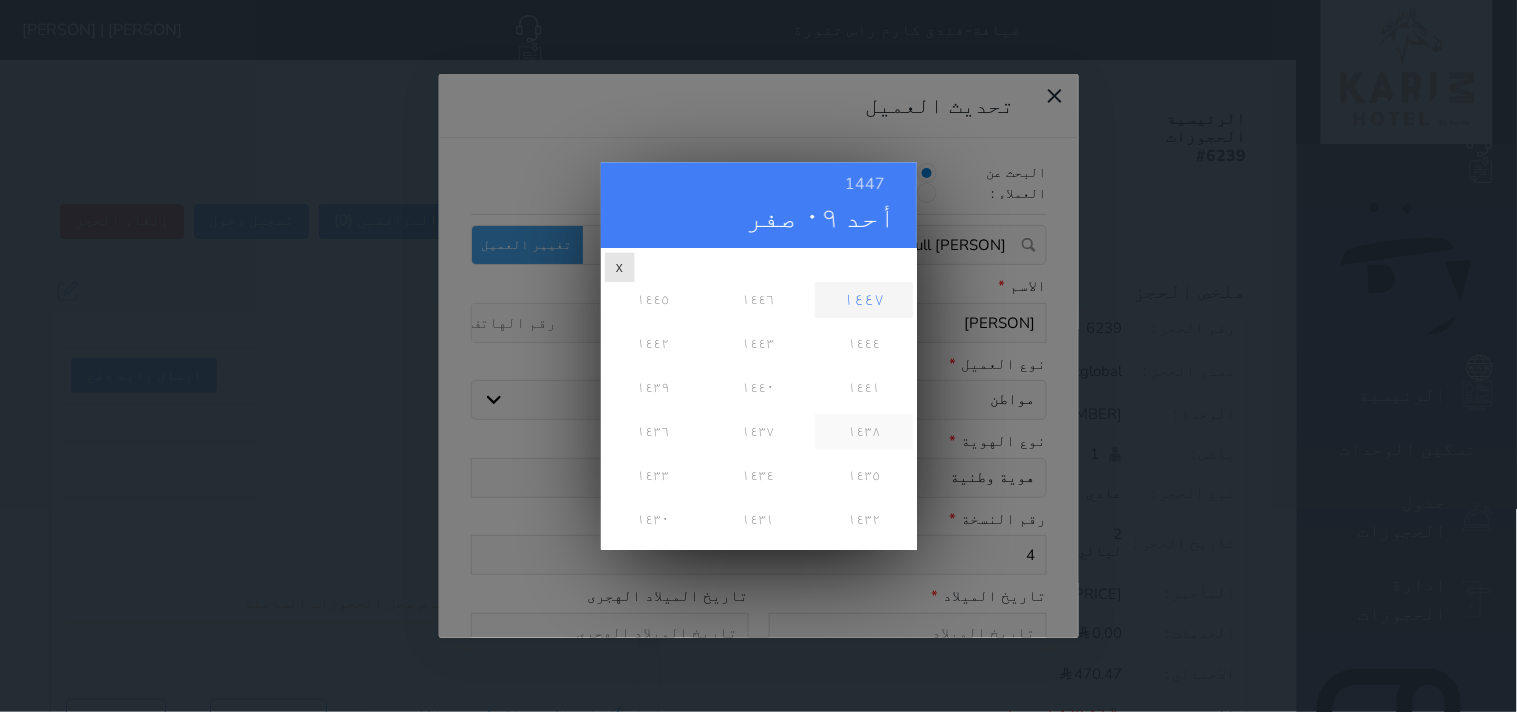 scroll, scrollTop: 333, scrollLeft: 0, axis: vertical 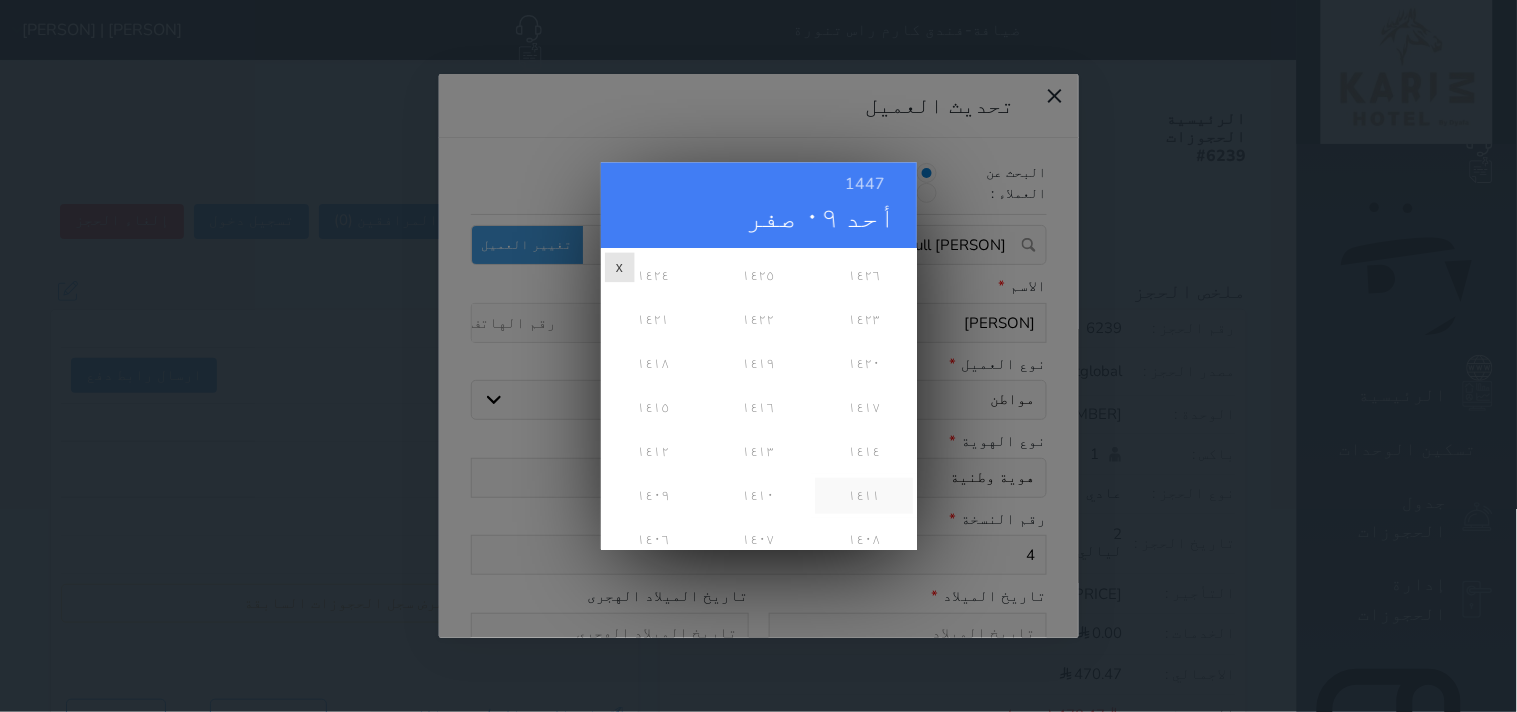 click on "١٤١١" at bounding box center (863, 496) 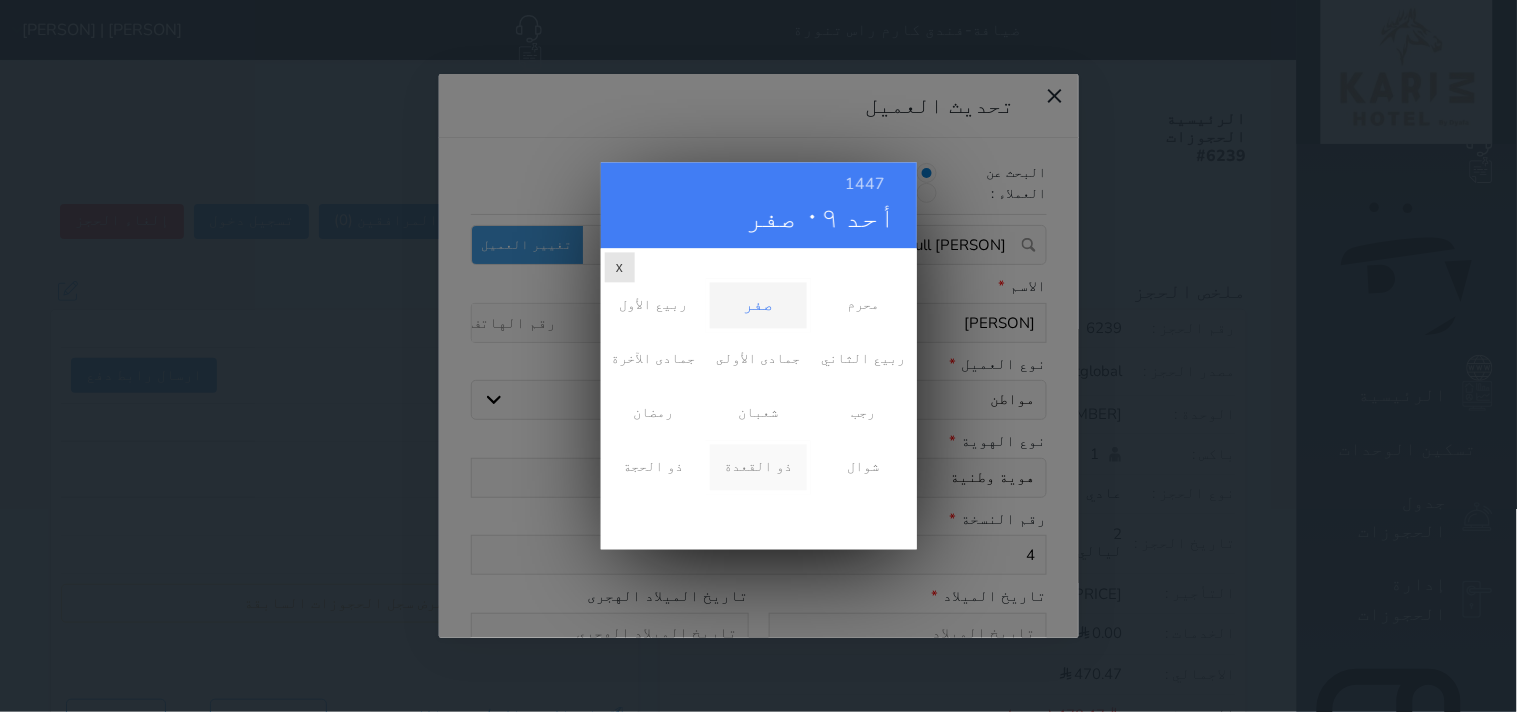 scroll, scrollTop: 0, scrollLeft: 0, axis: both 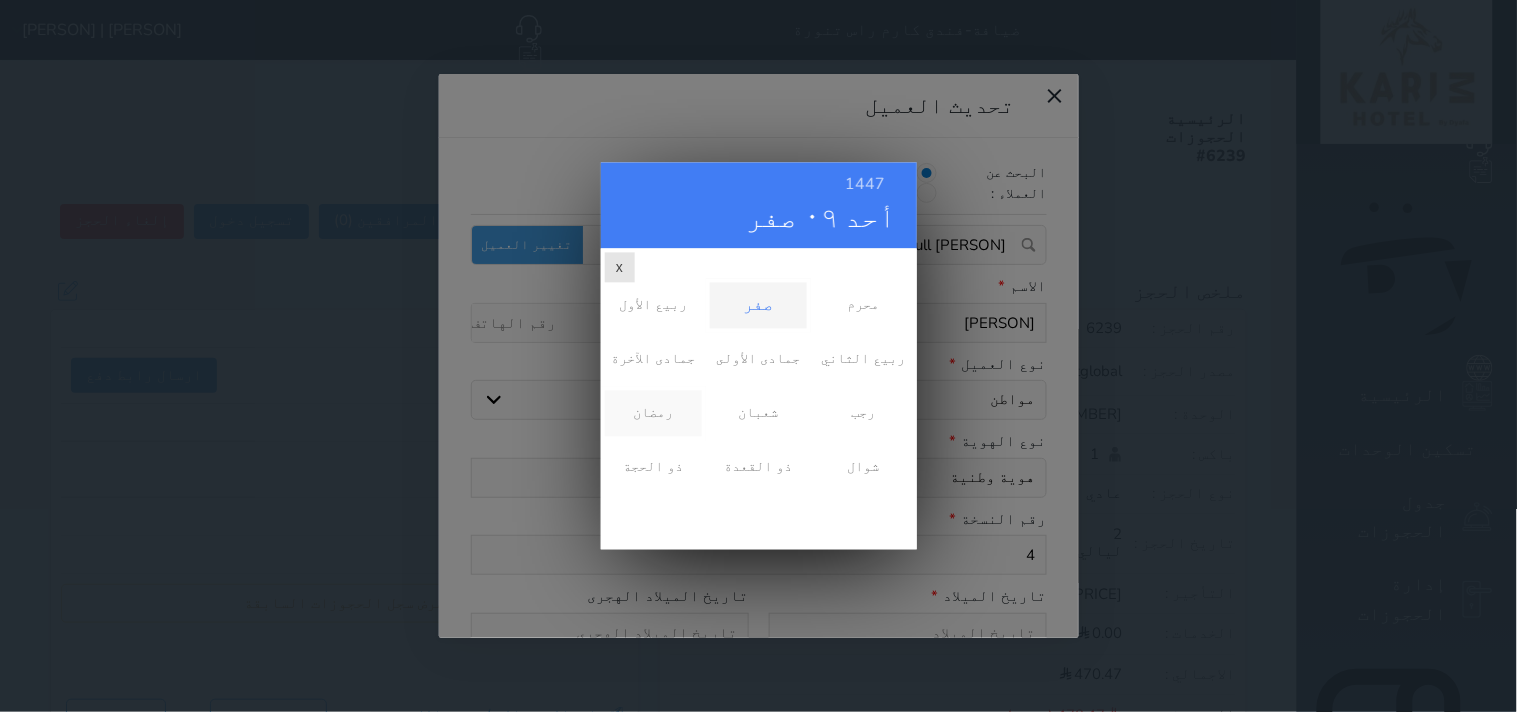 click on "رمضان" at bounding box center [653, 414] 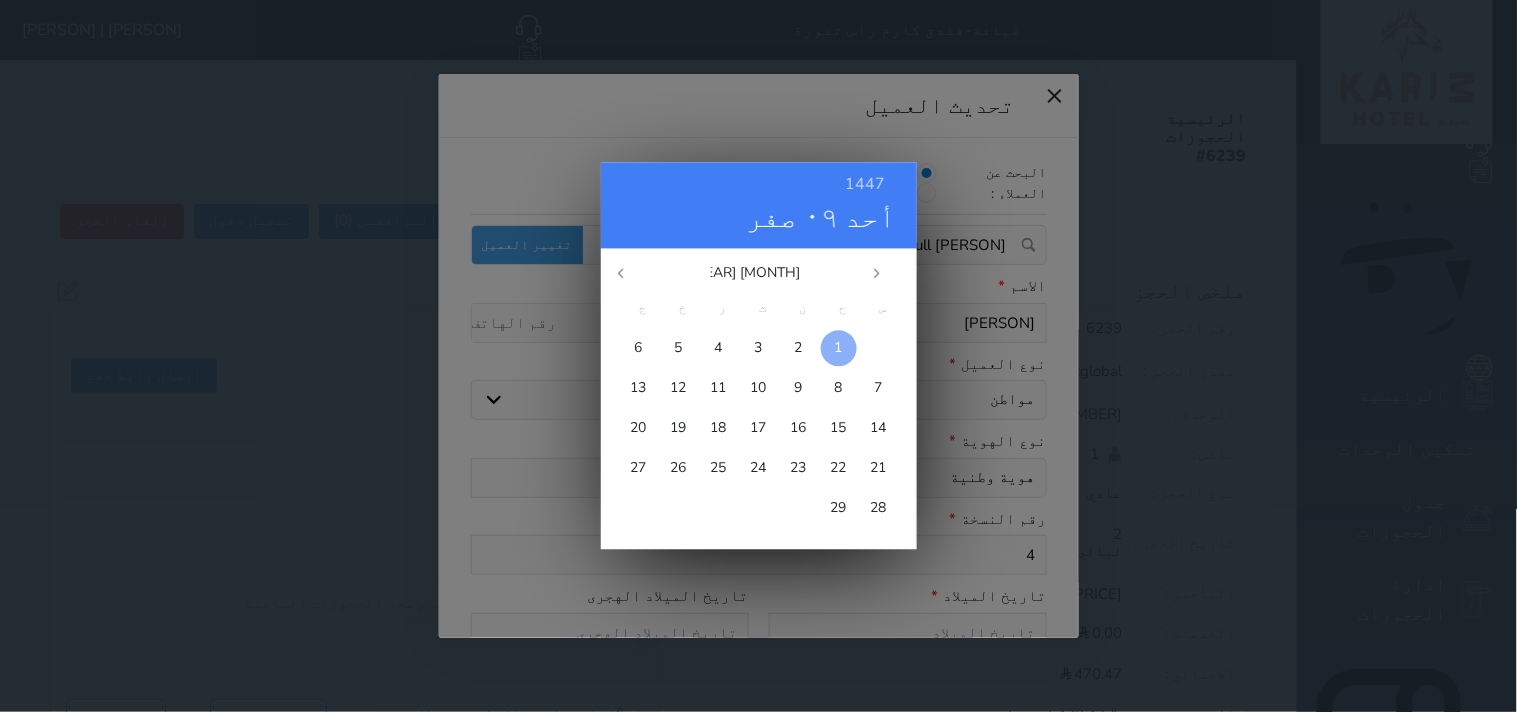click at bounding box center [839, 349] 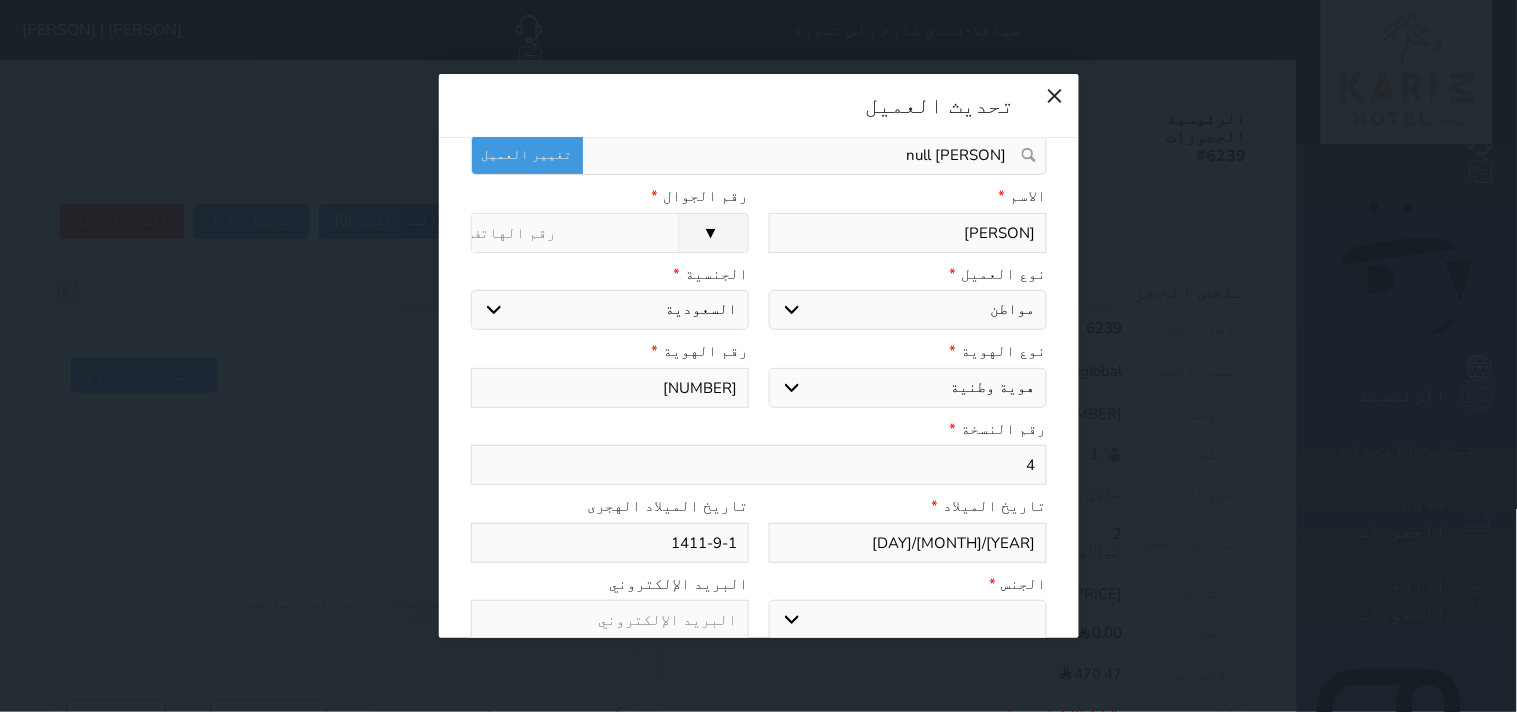 scroll, scrollTop: 200, scrollLeft: 0, axis: vertical 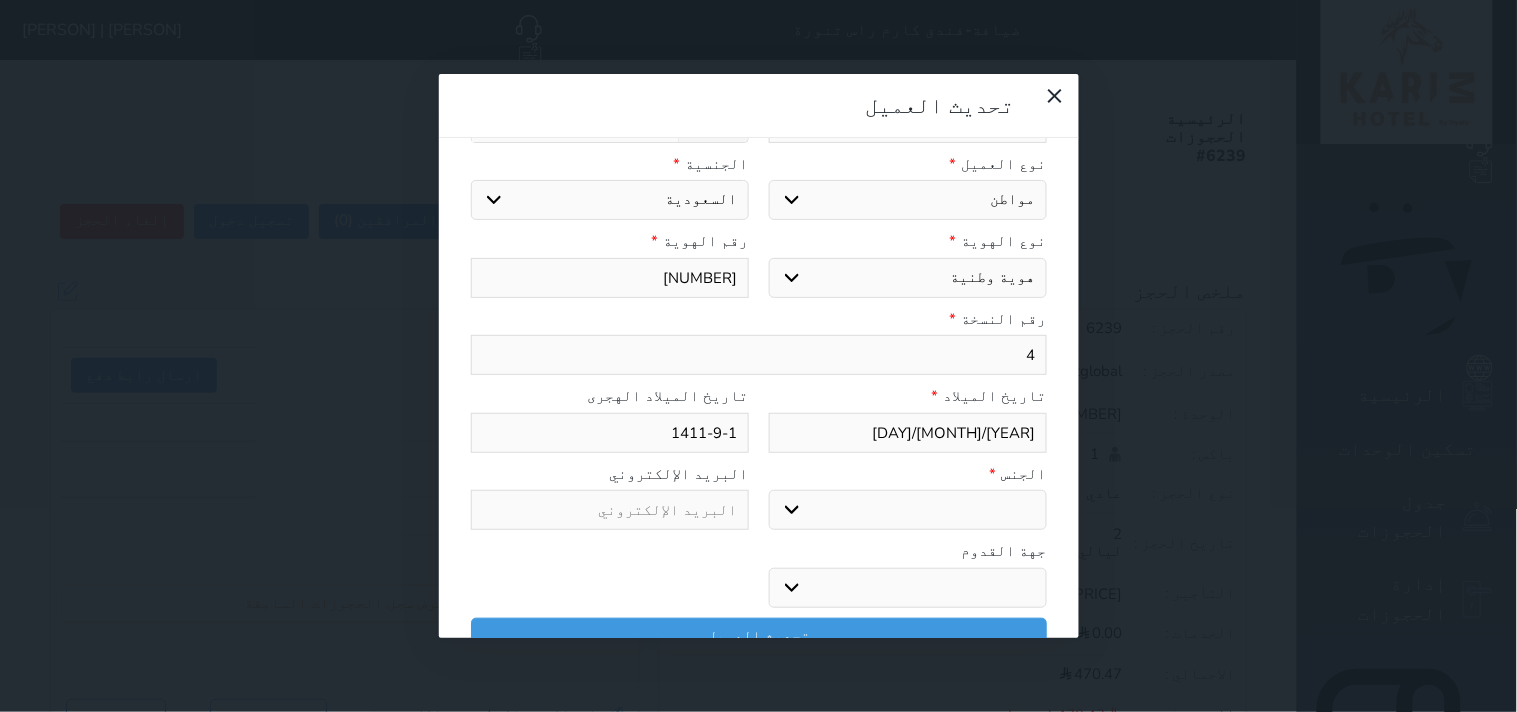 click on "ذكر   انثى" at bounding box center [908, 510] 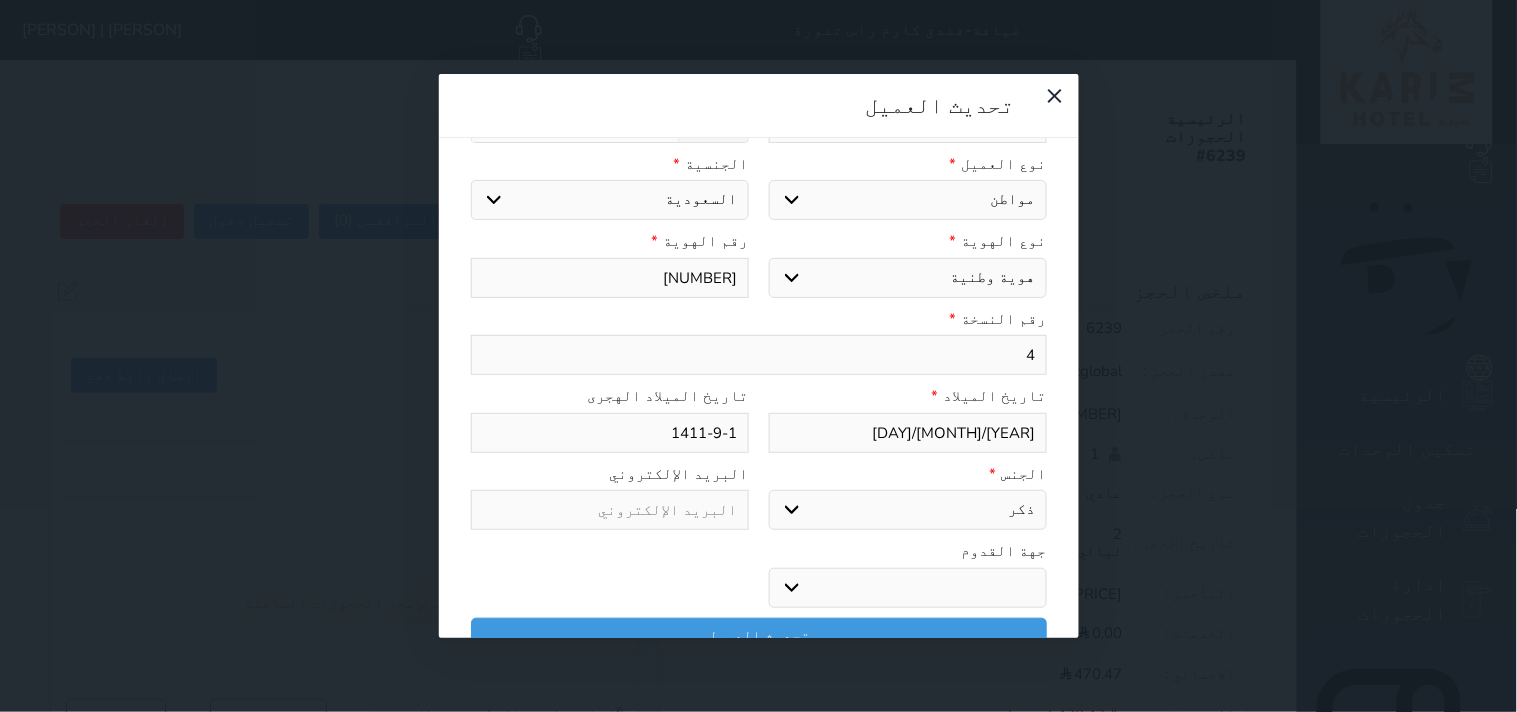 click on "ذكر   انثى" at bounding box center (908, 510) 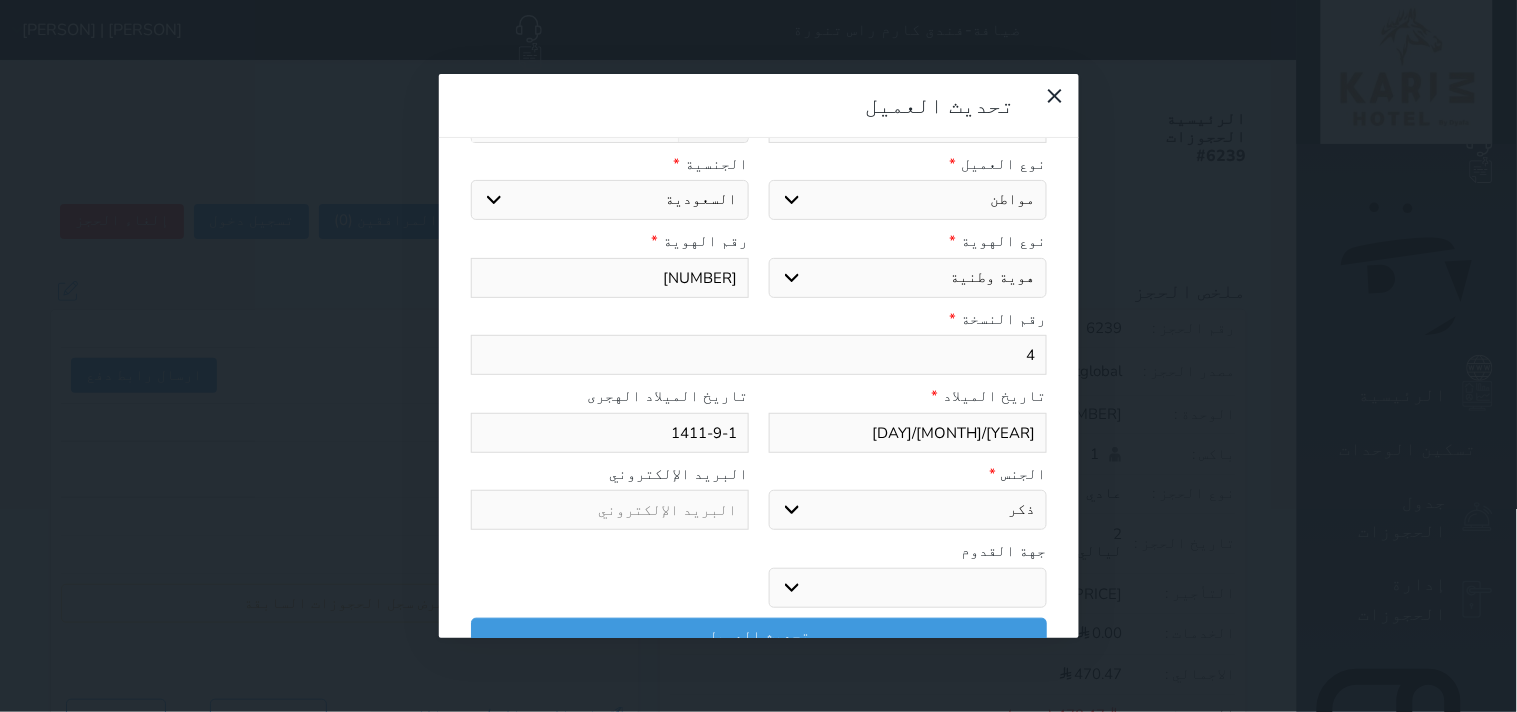 scroll, scrollTop: 0, scrollLeft: 0, axis: both 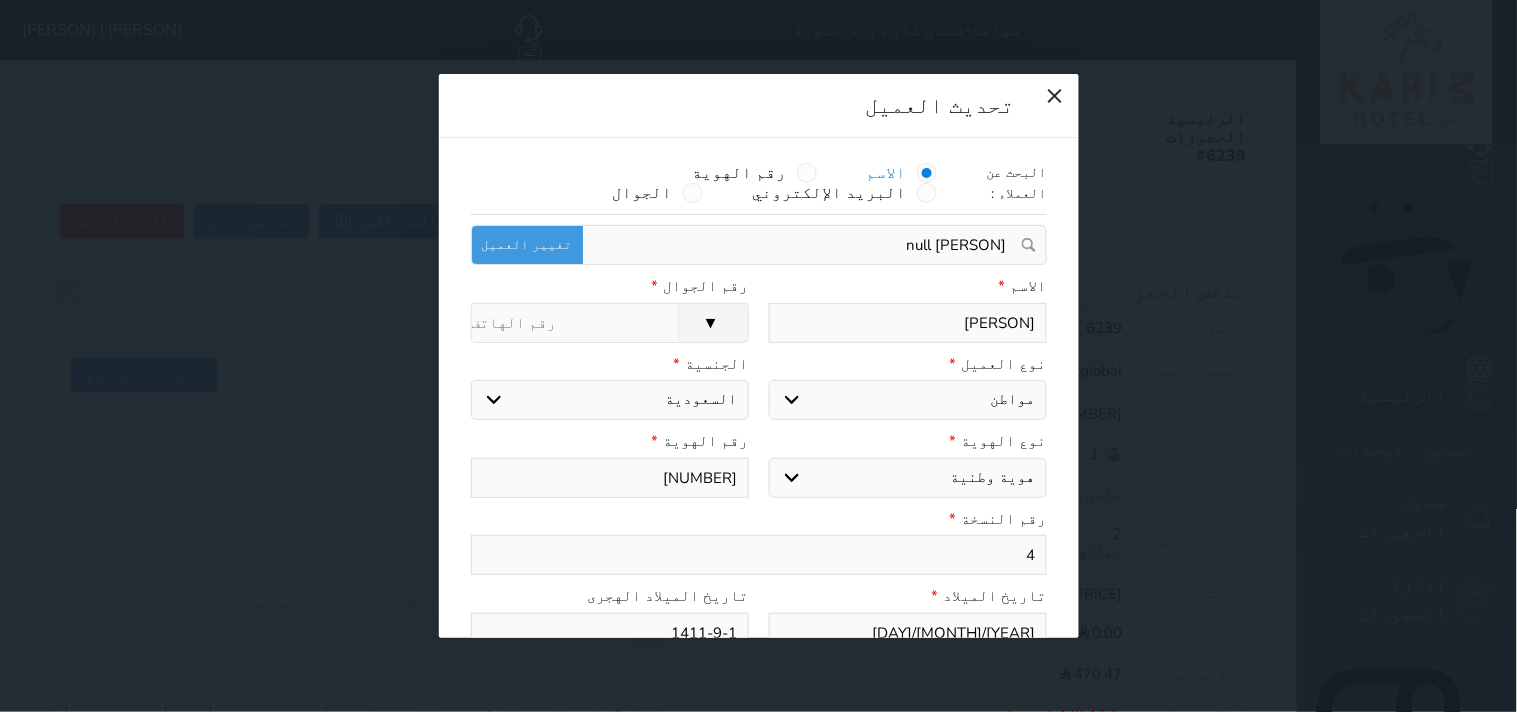 click on "رسوم الإلغاء" at bounding box center (575, 323) 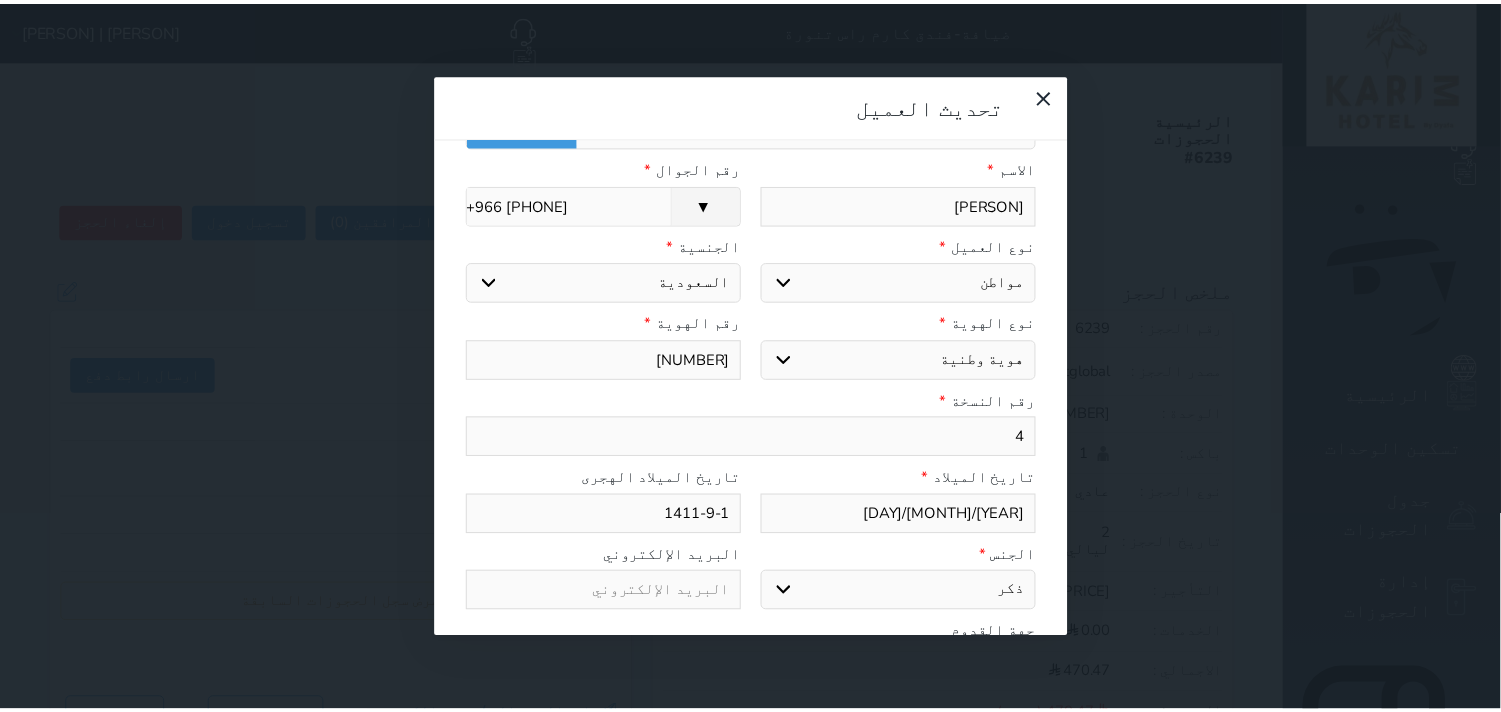 scroll, scrollTop: 200, scrollLeft: 0, axis: vertical 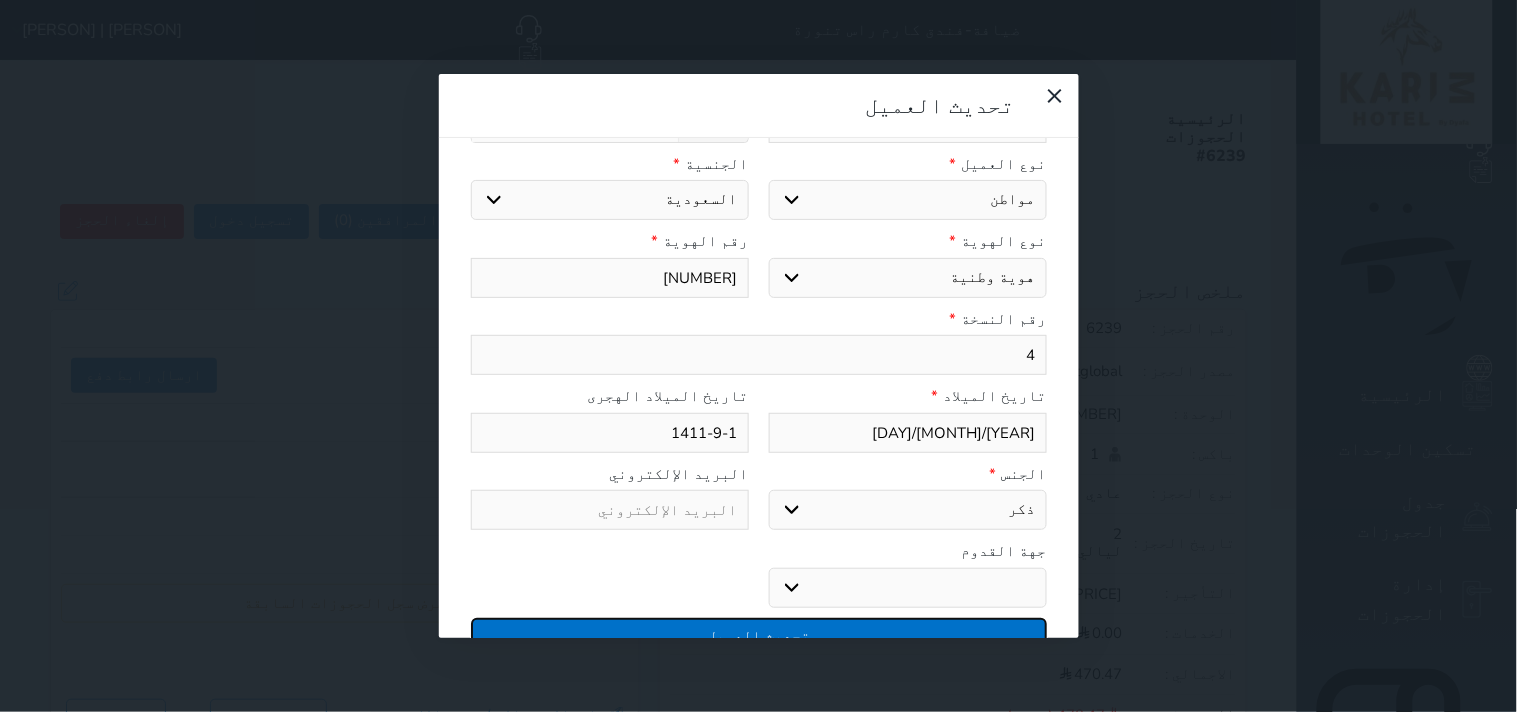 click on "تحديث العميل" at bounding box center (759, 635) 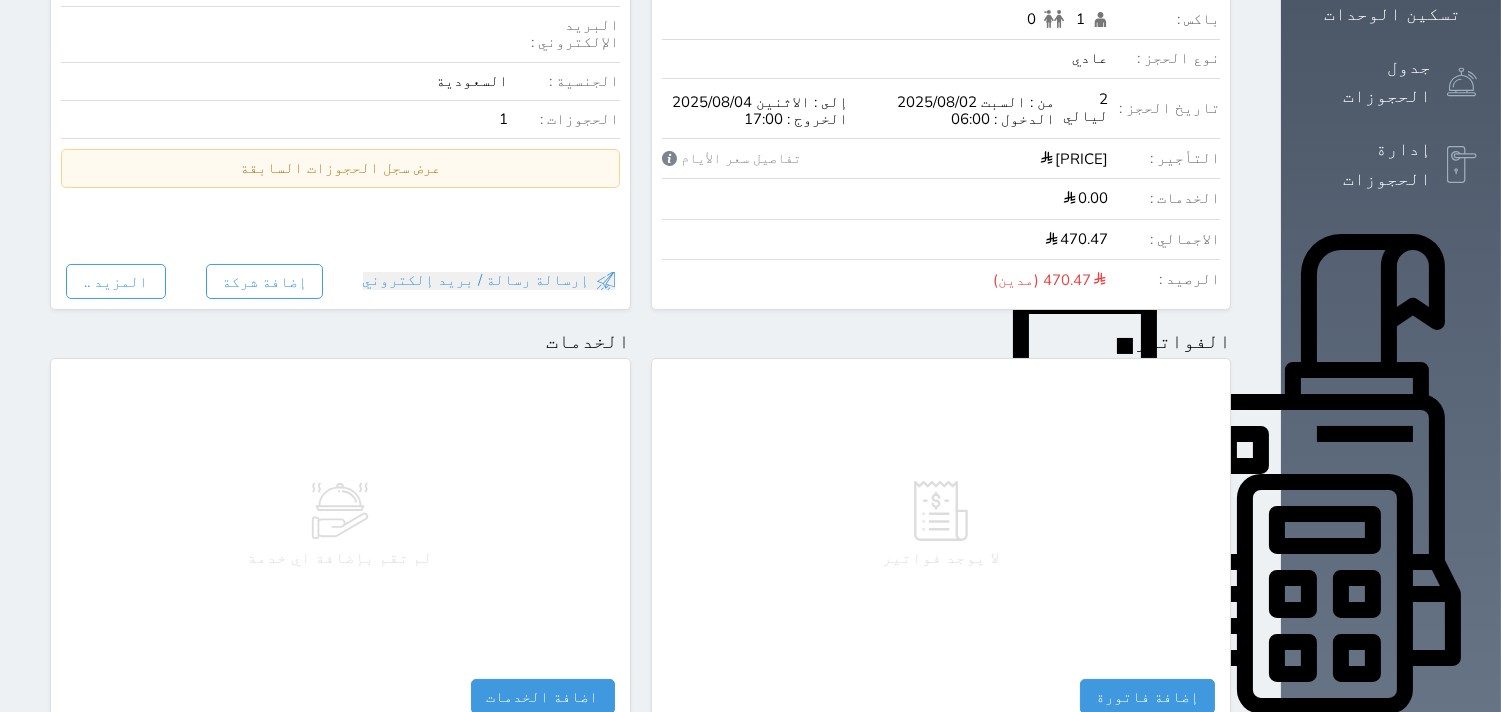 scroll, scrollTop: 0, scrollLeft: 0, axis: both 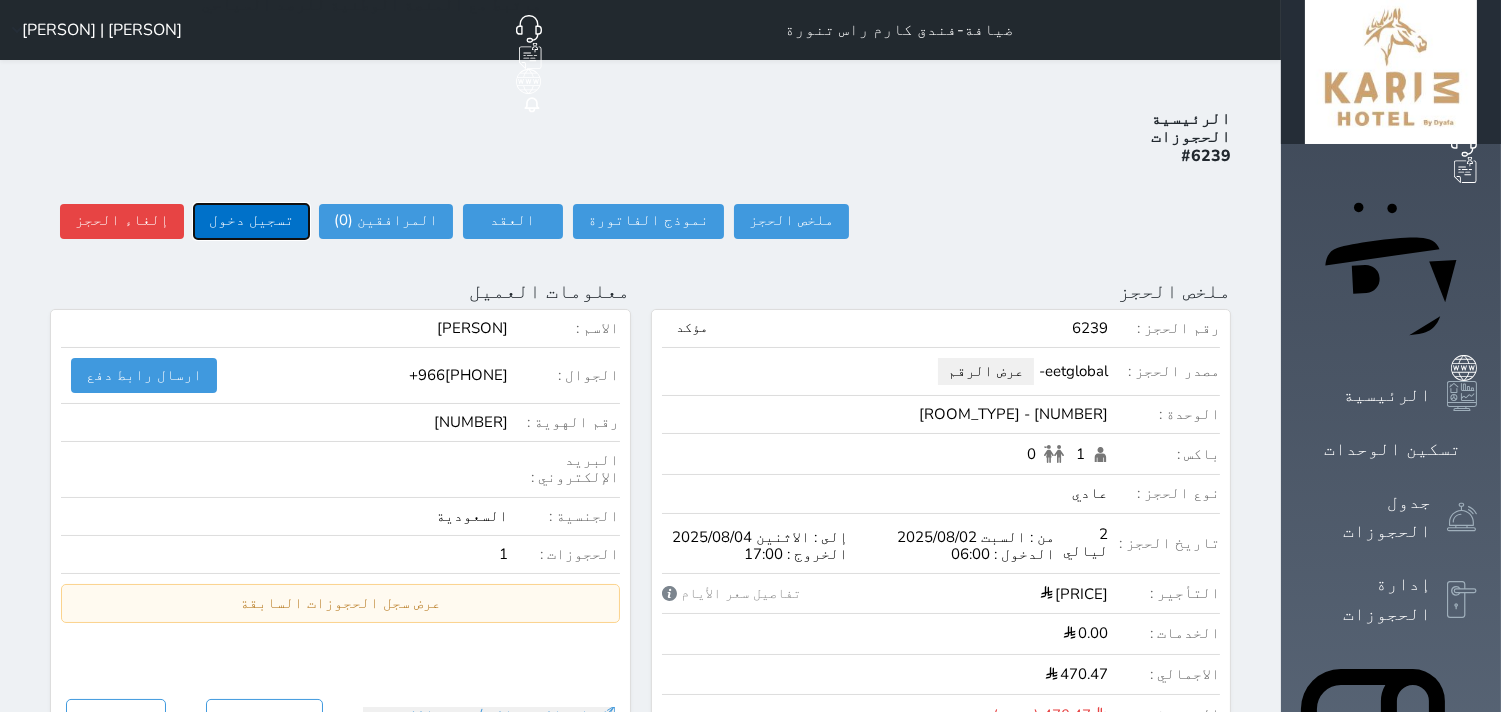 click on "تسجيل دخول" at bounding box center (251, 221) 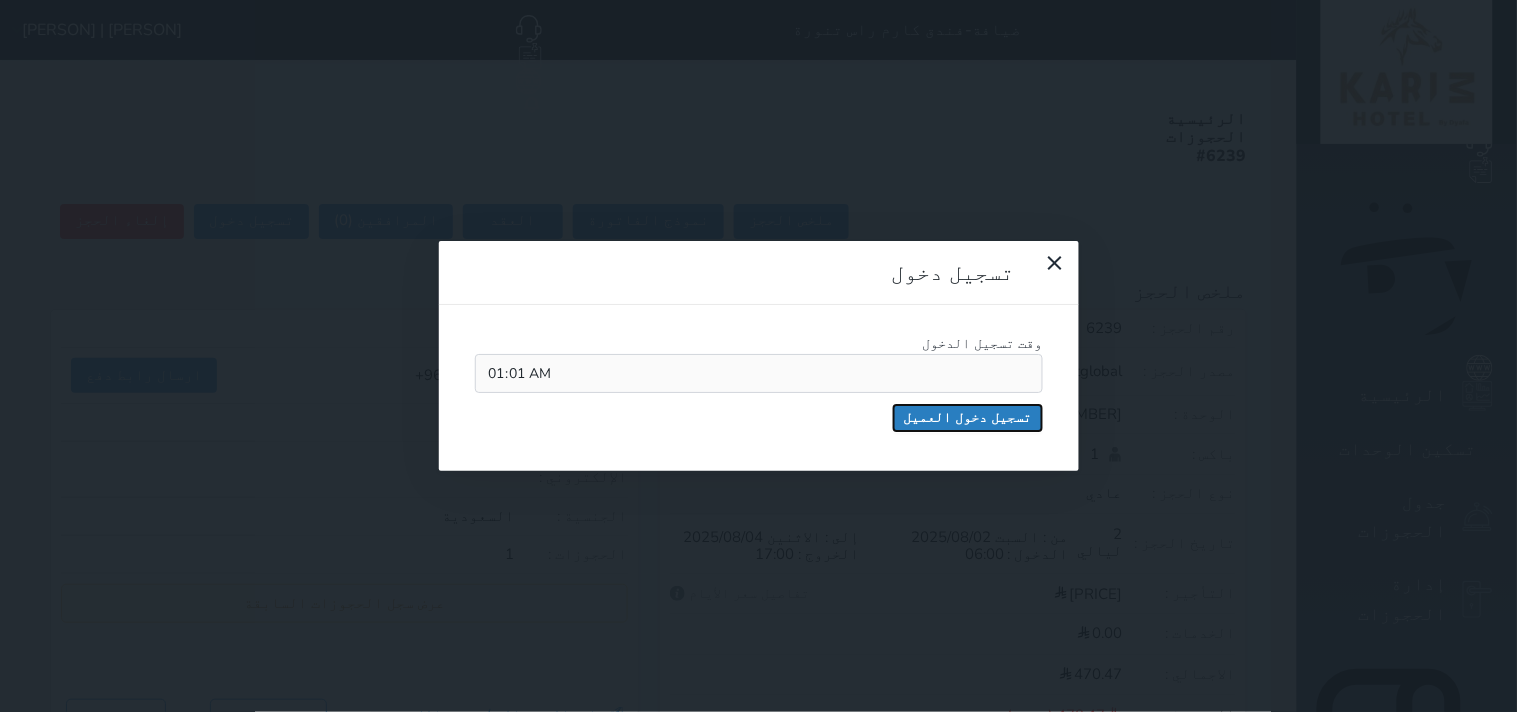 click on "تسجيل دخول العميل" at bounding box center [968, 418] 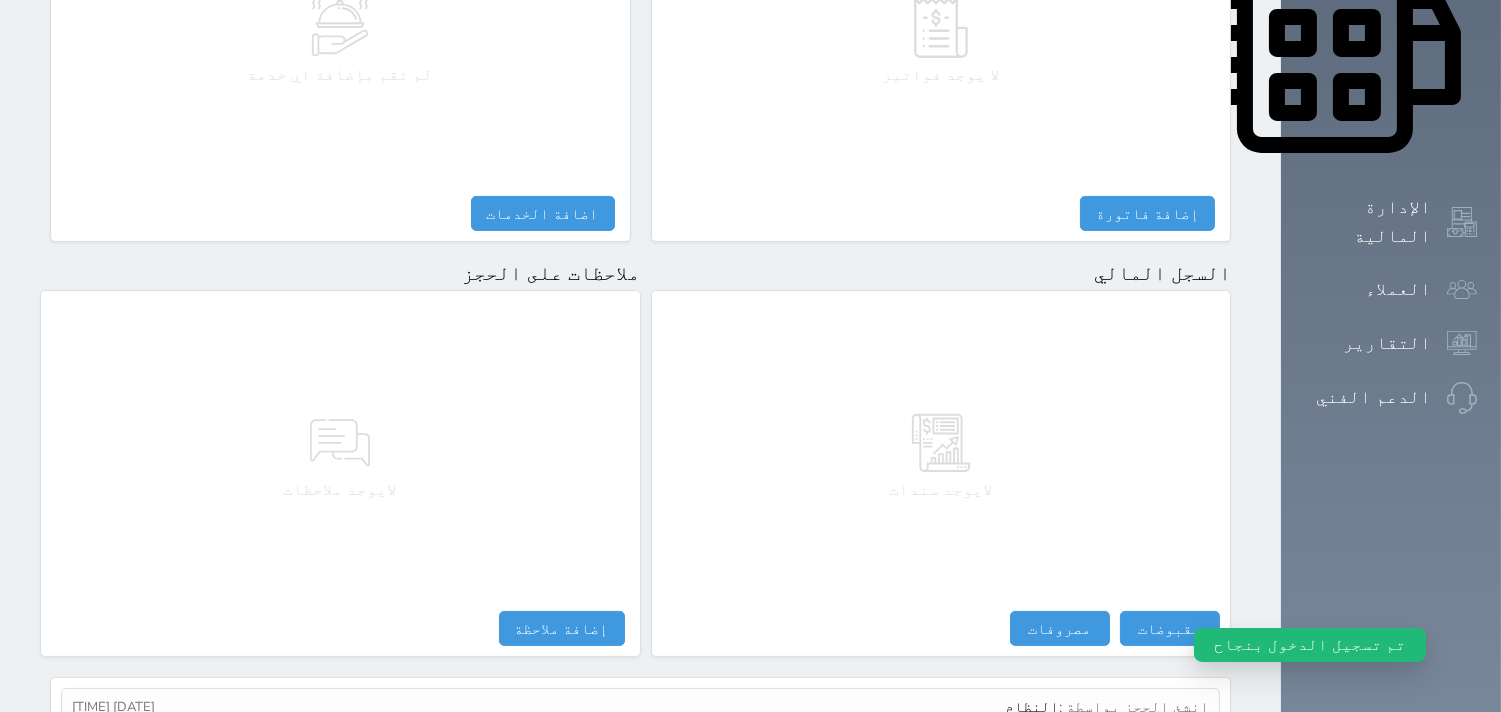 scroll, scrollTop: 1068, scrollLeft: 0, axis: vertical 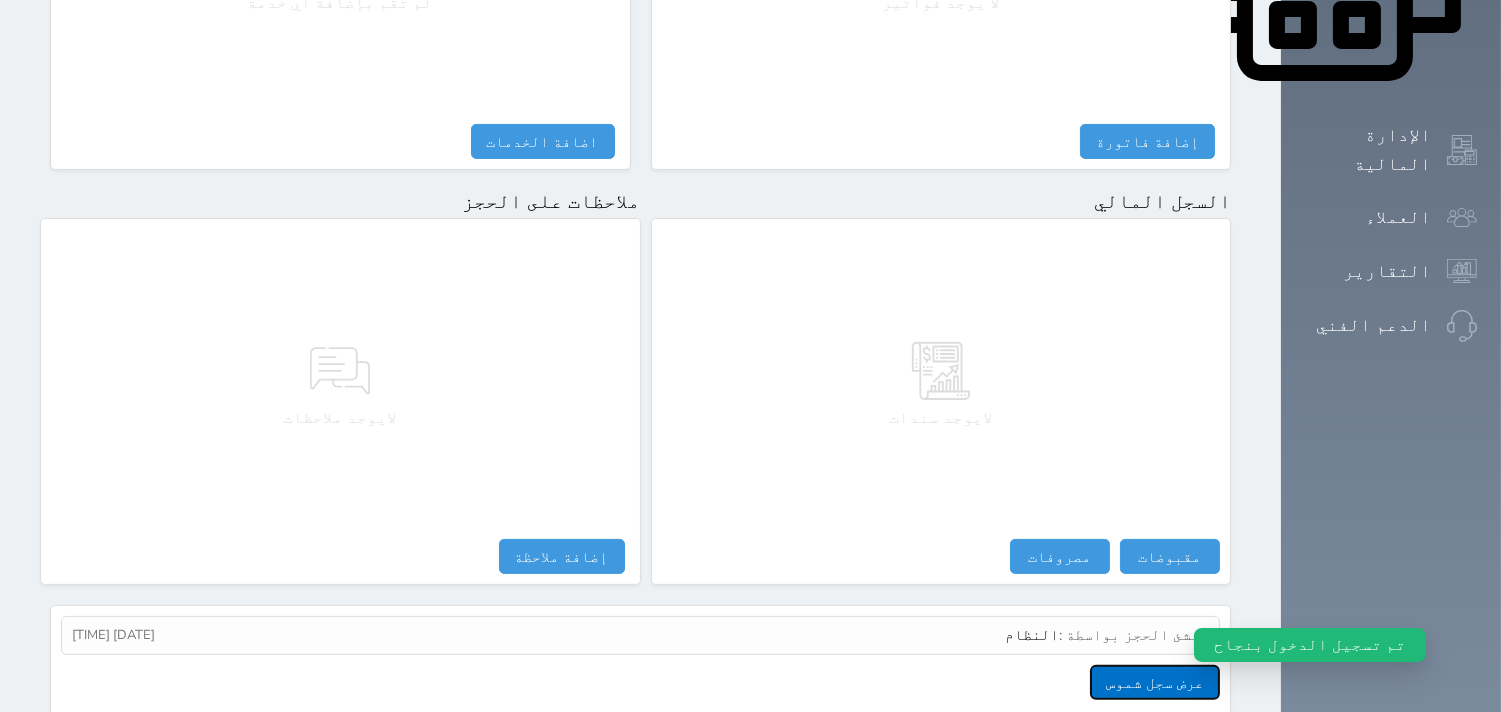 click on "عرض سجل شموس" at bounding box center (1155, 682) 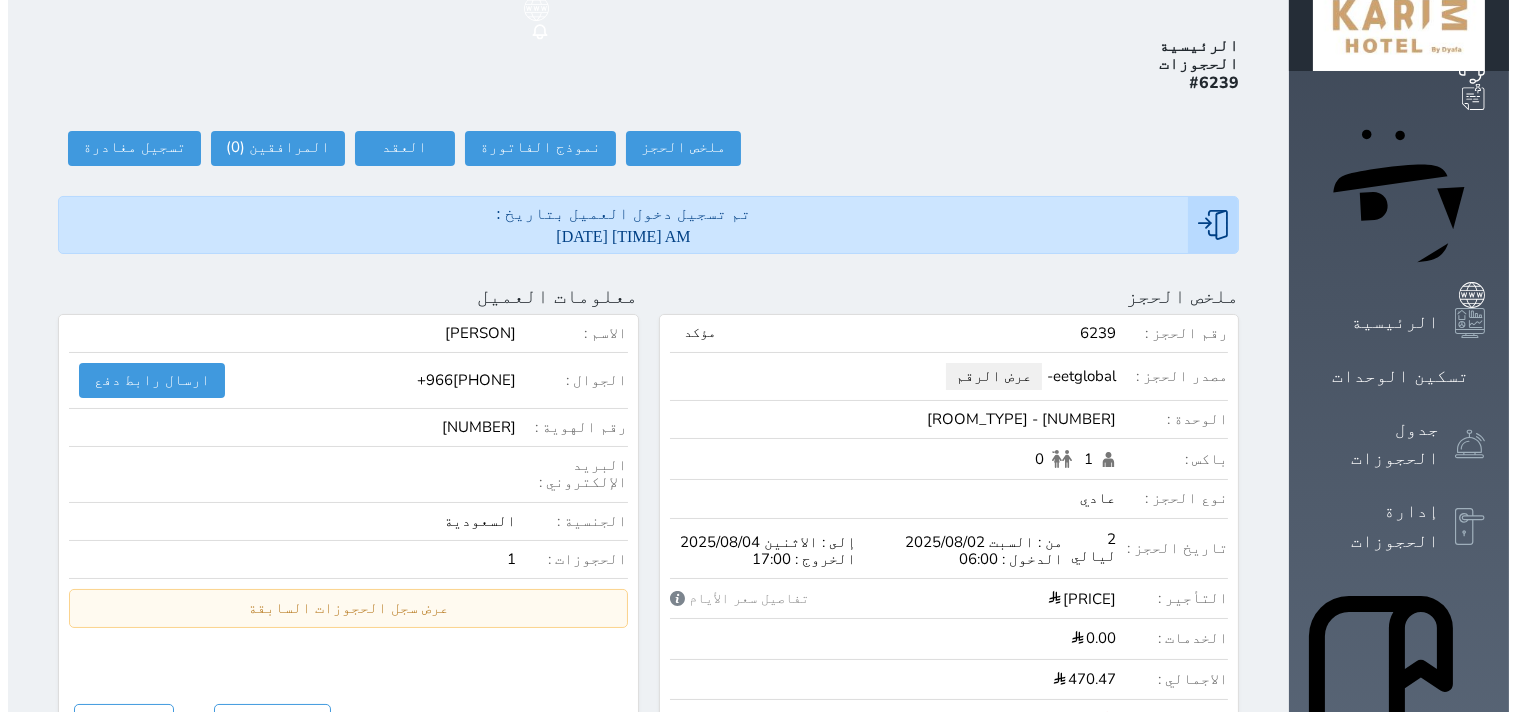 scroll, scrollTop: 0, scrollLeft: 0, axis: both 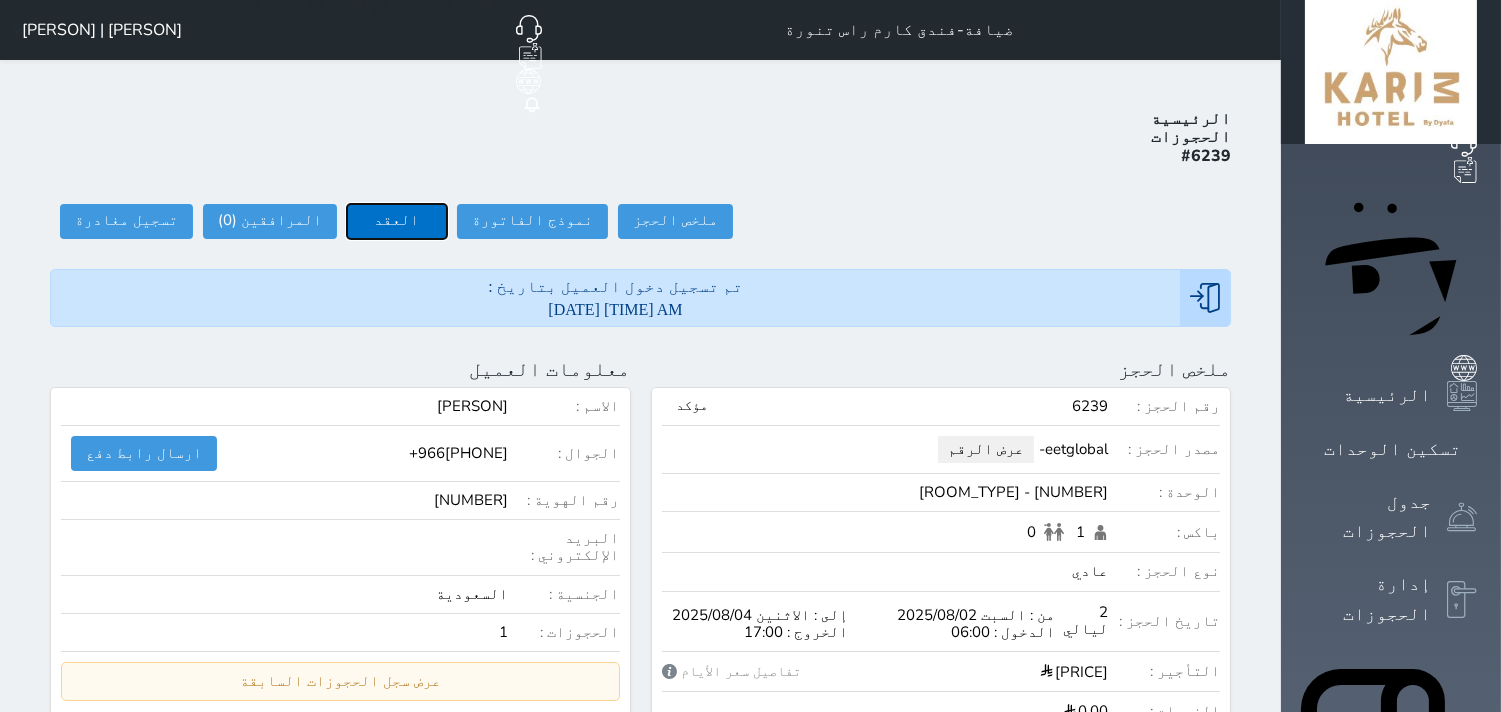 click on "العقد" at bounding box center [397, 221] 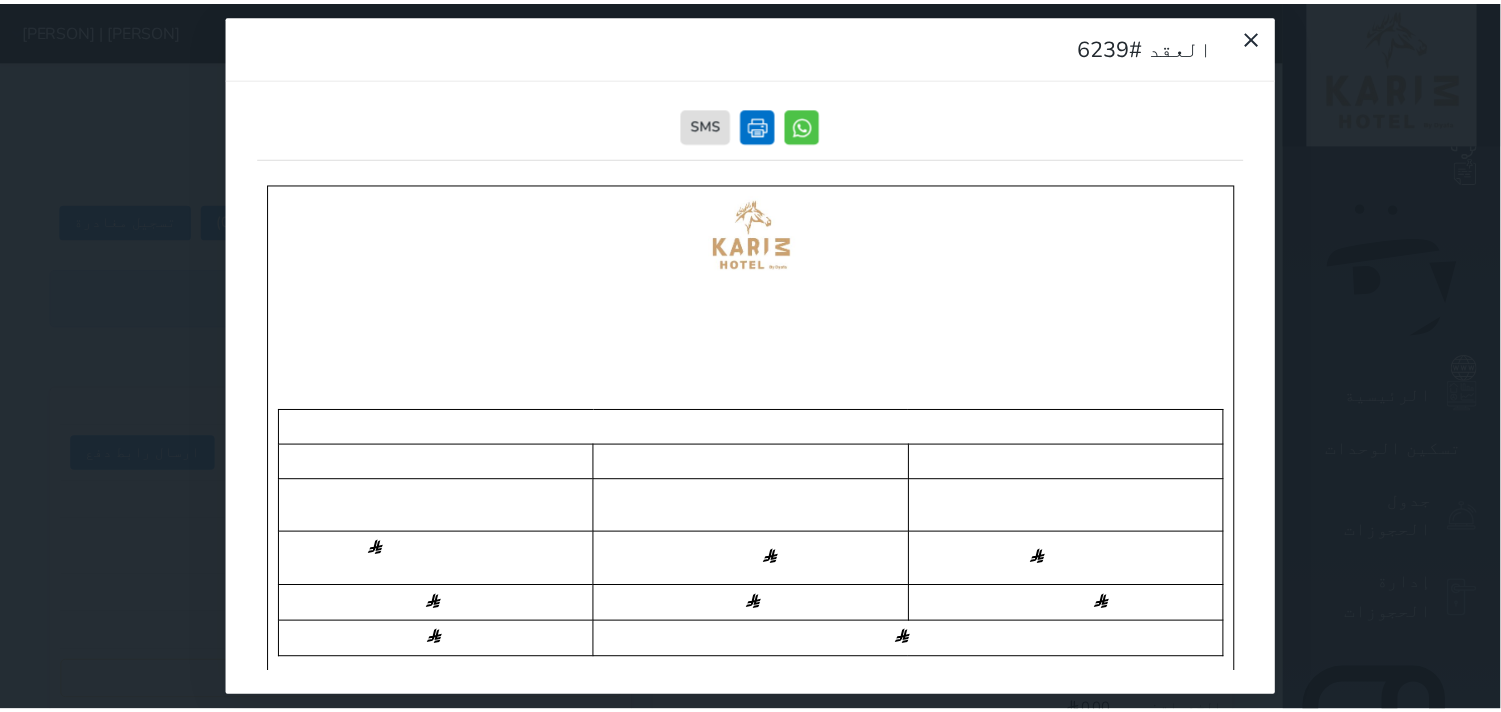 scroll, scrollTop: 0, scrollLeft: 0, axis: both 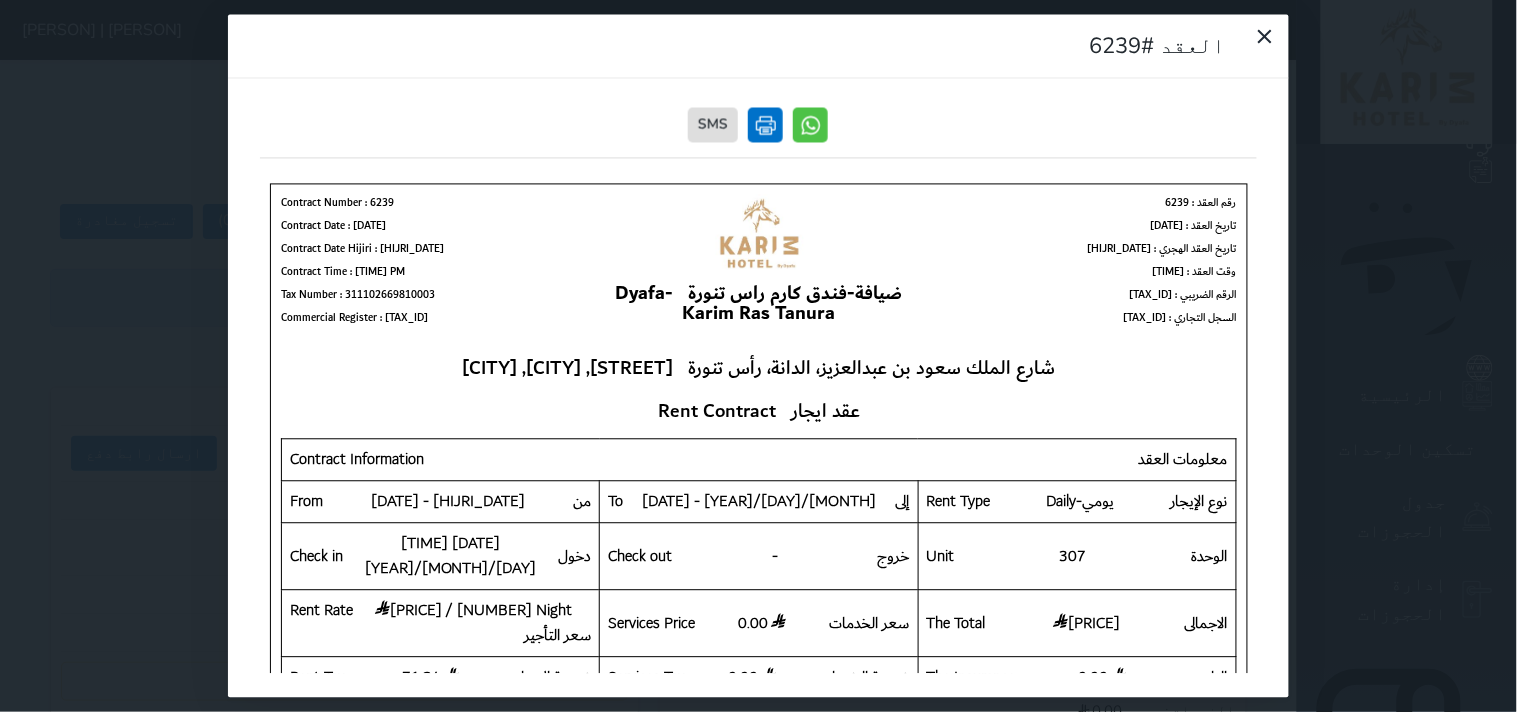 click at bounding box center [766, 125] 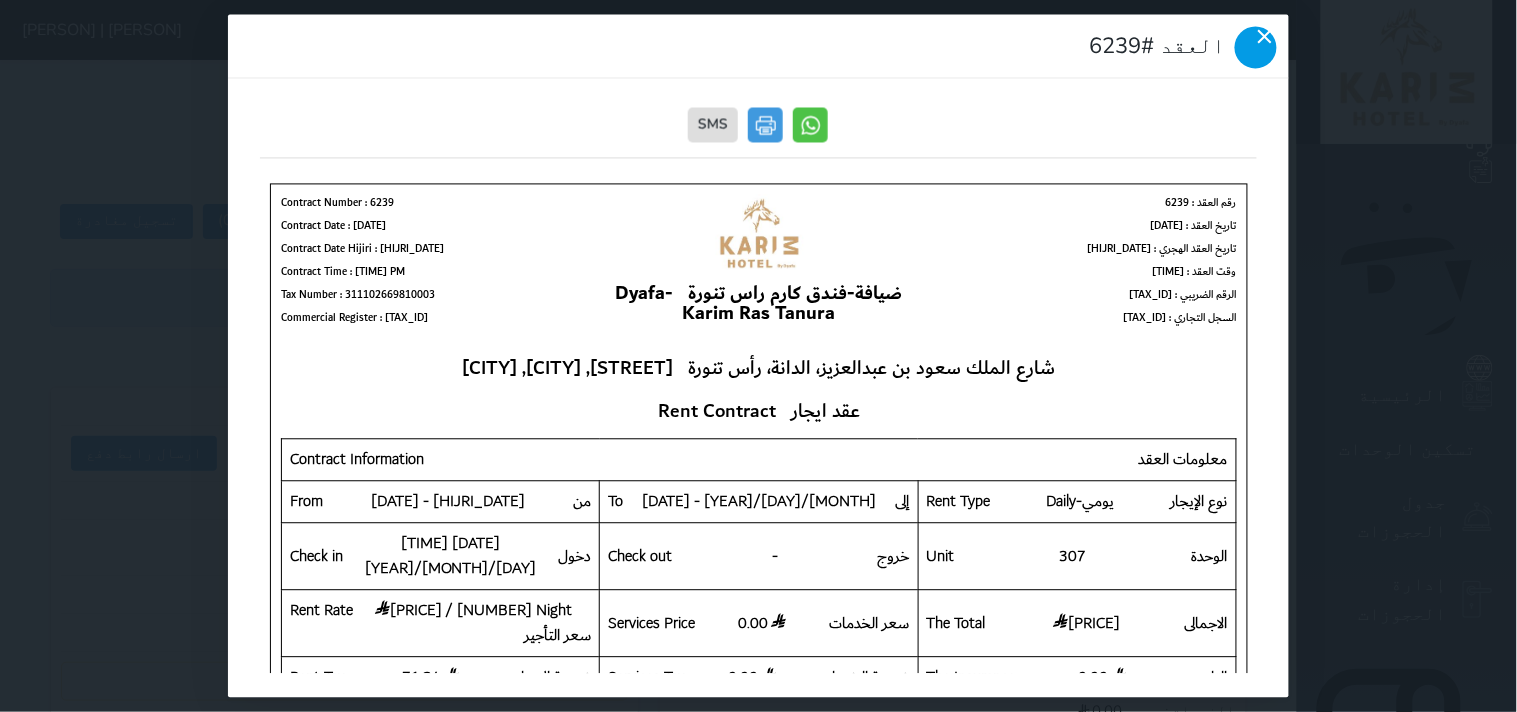 click 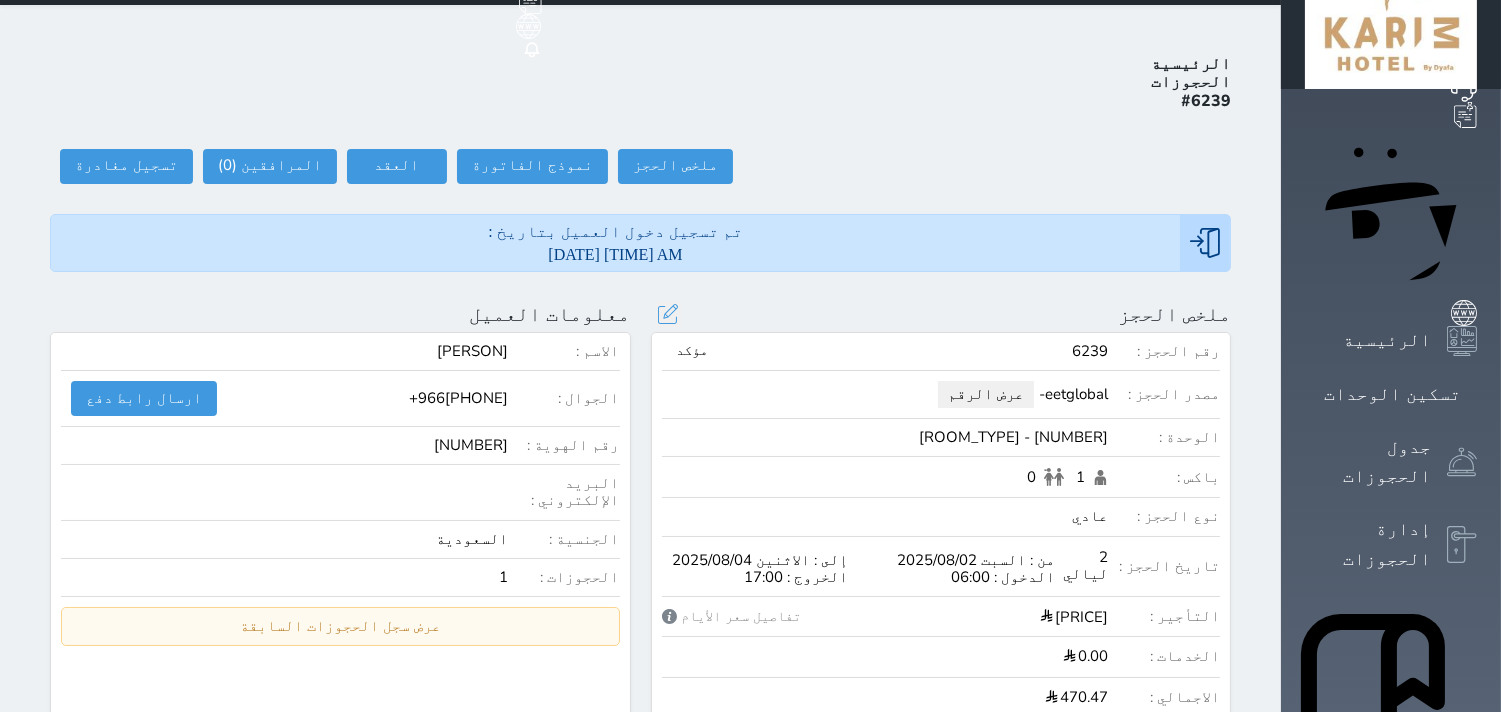 scroll, scrollTop: 0, scrollLeft: 0, axis: both 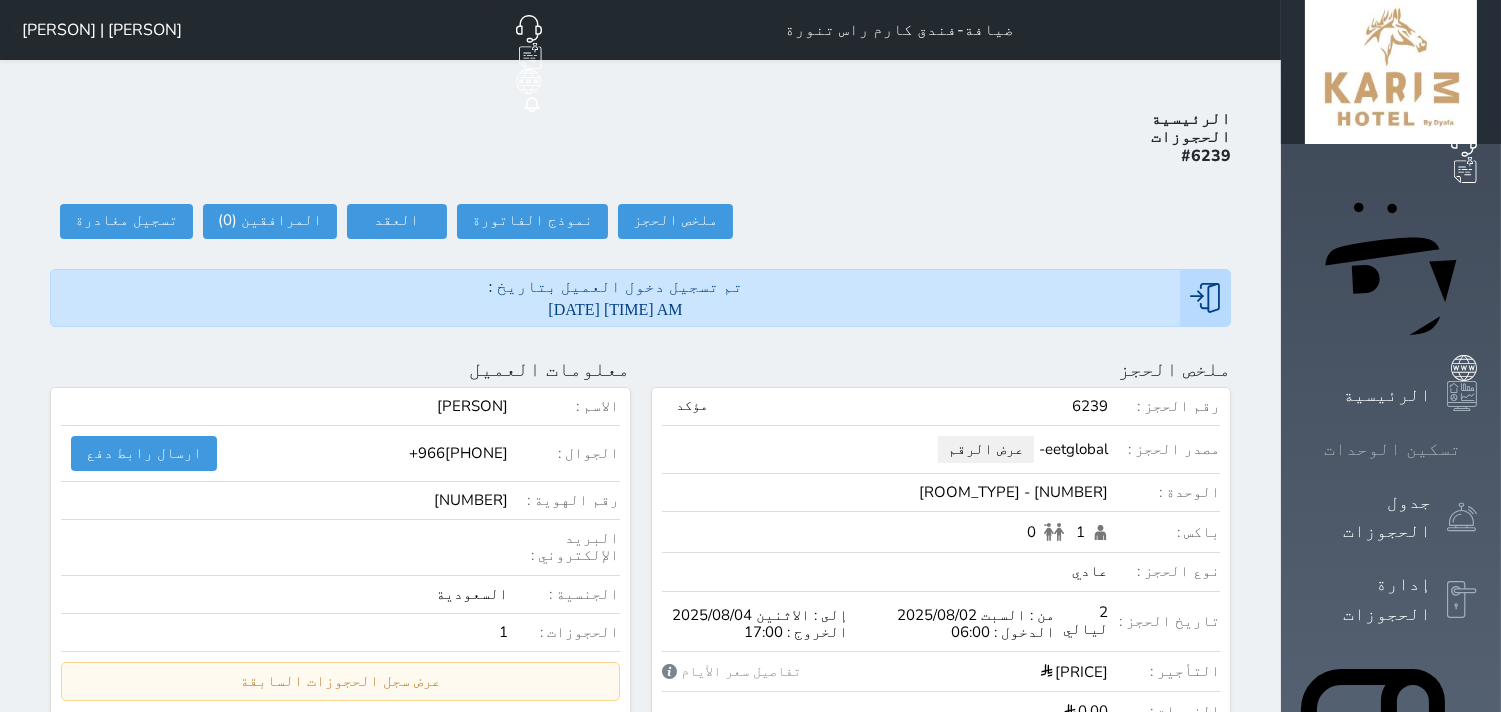 click 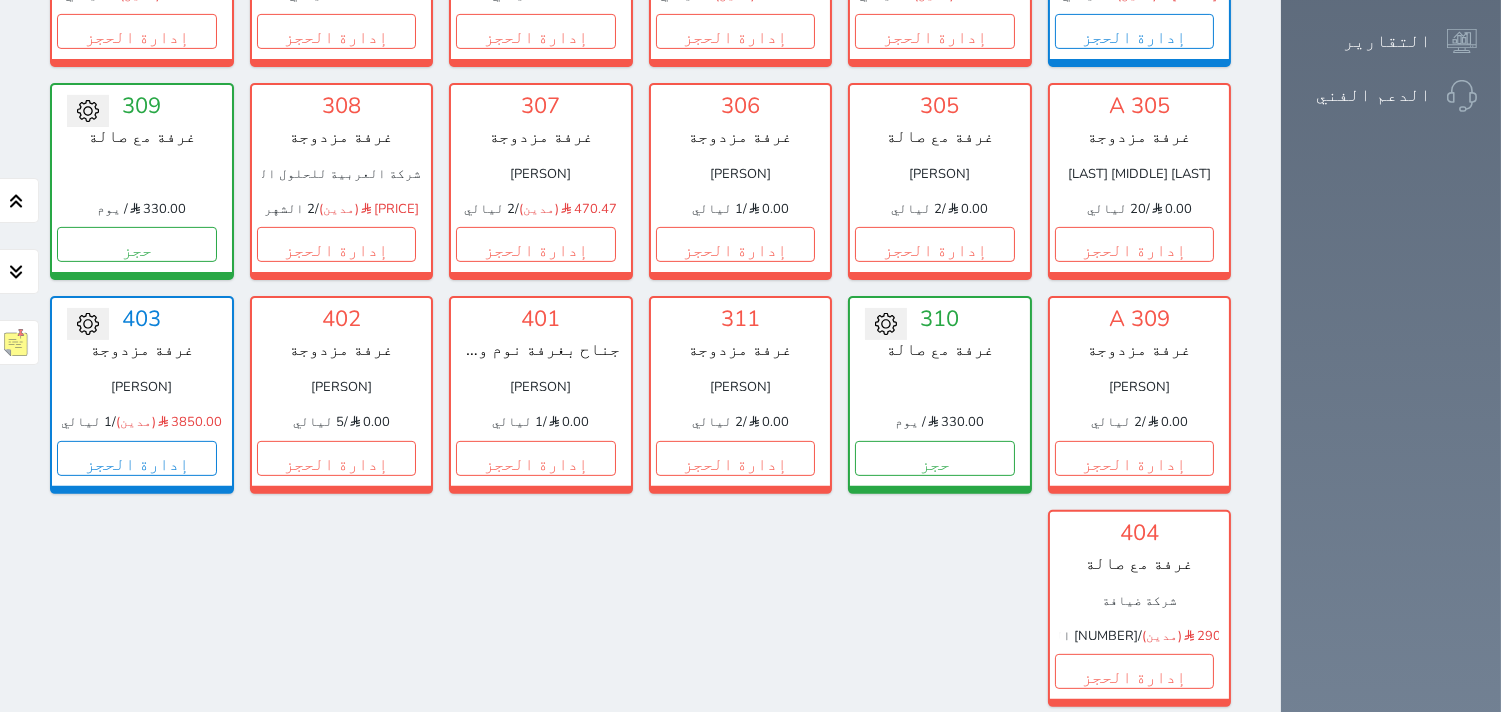 scroll, scrollTop: 1300, scrollLeft: 0, axis: vertical 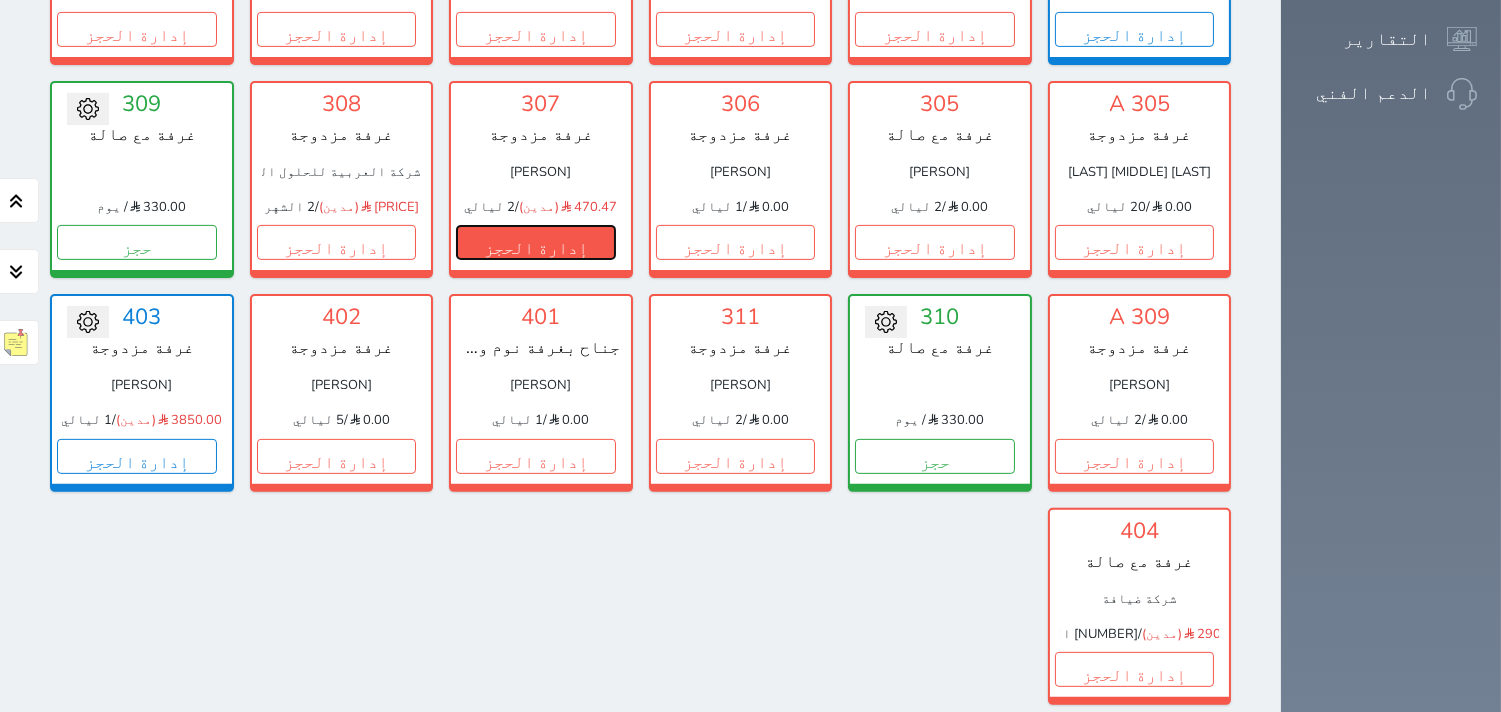 click on "إدارة الحجز" at bounding box center (536, 242) 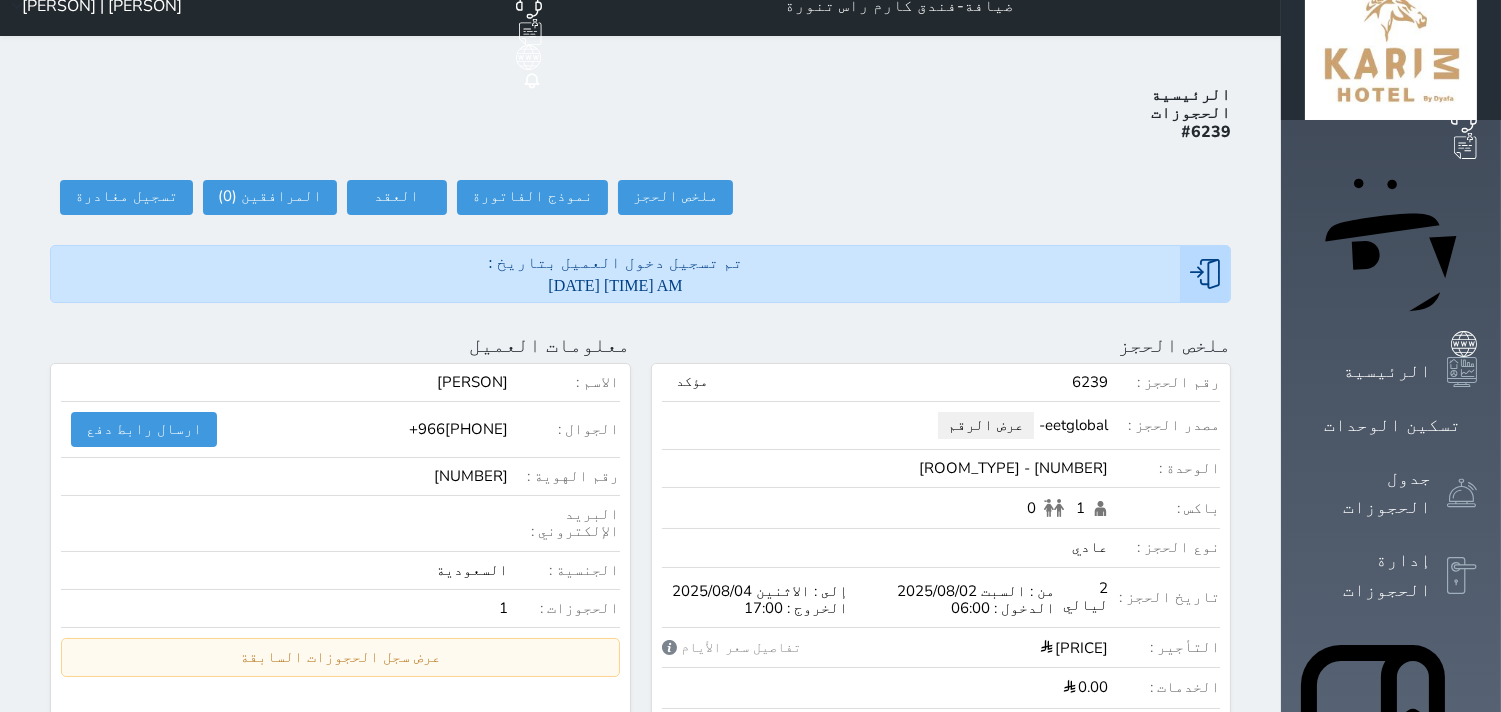 scroll, scrollTop: 0, scrollLeft: 0, axis: both 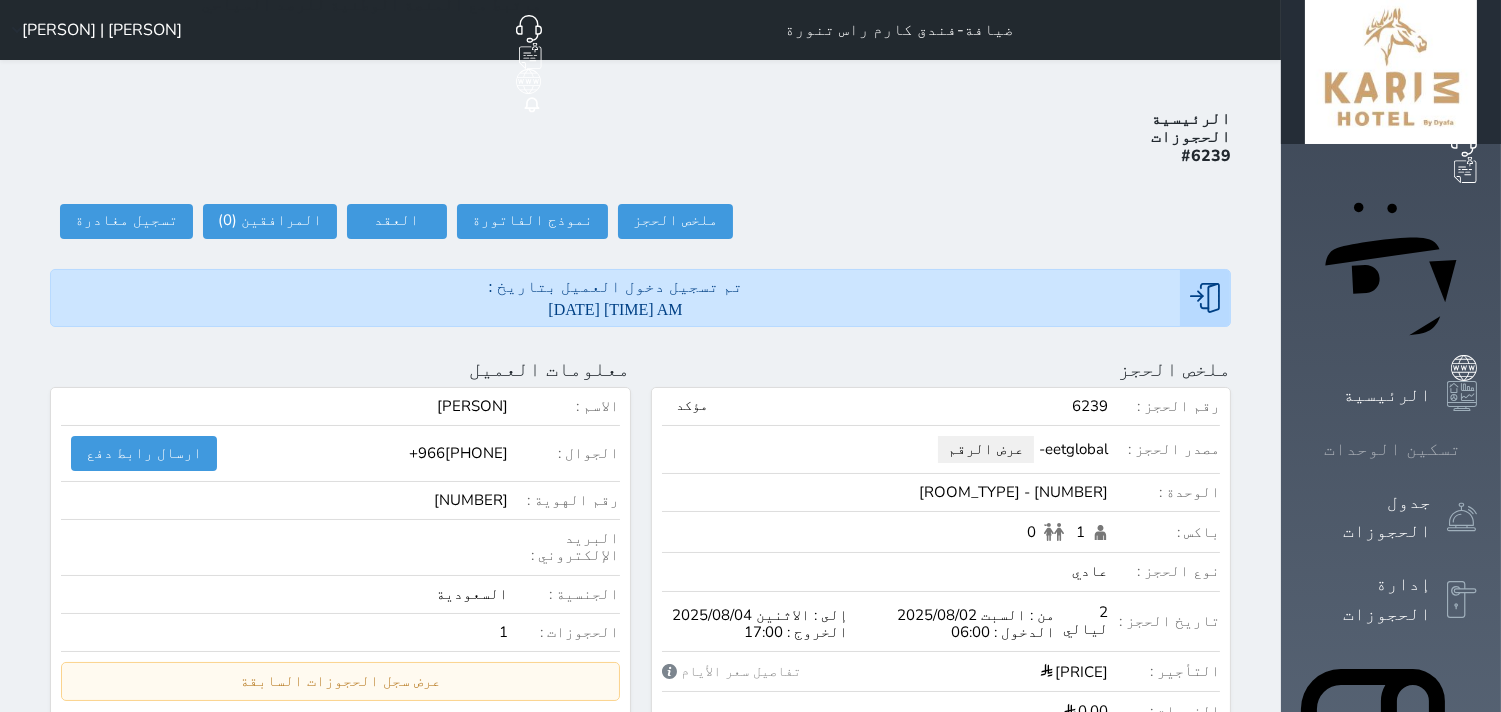 click 